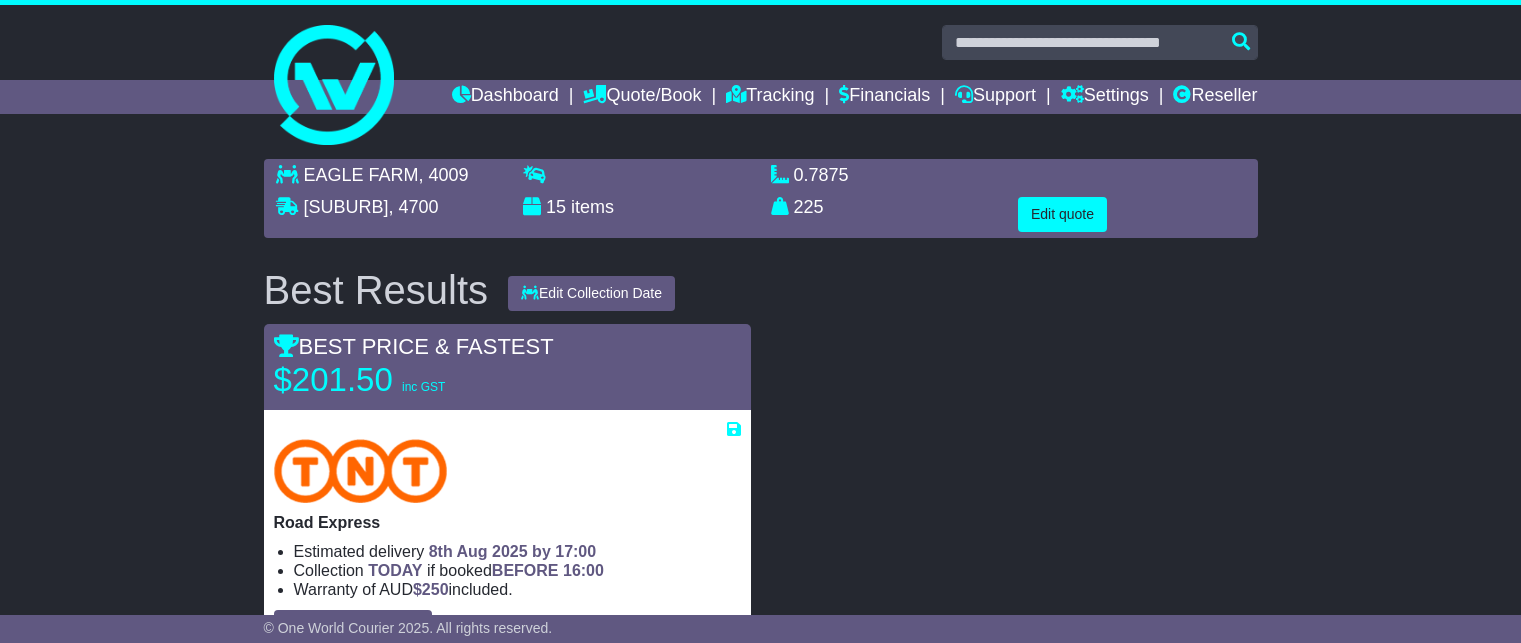 scroll, scrollTop: 100, scrollLeft: 0, axis: vertical 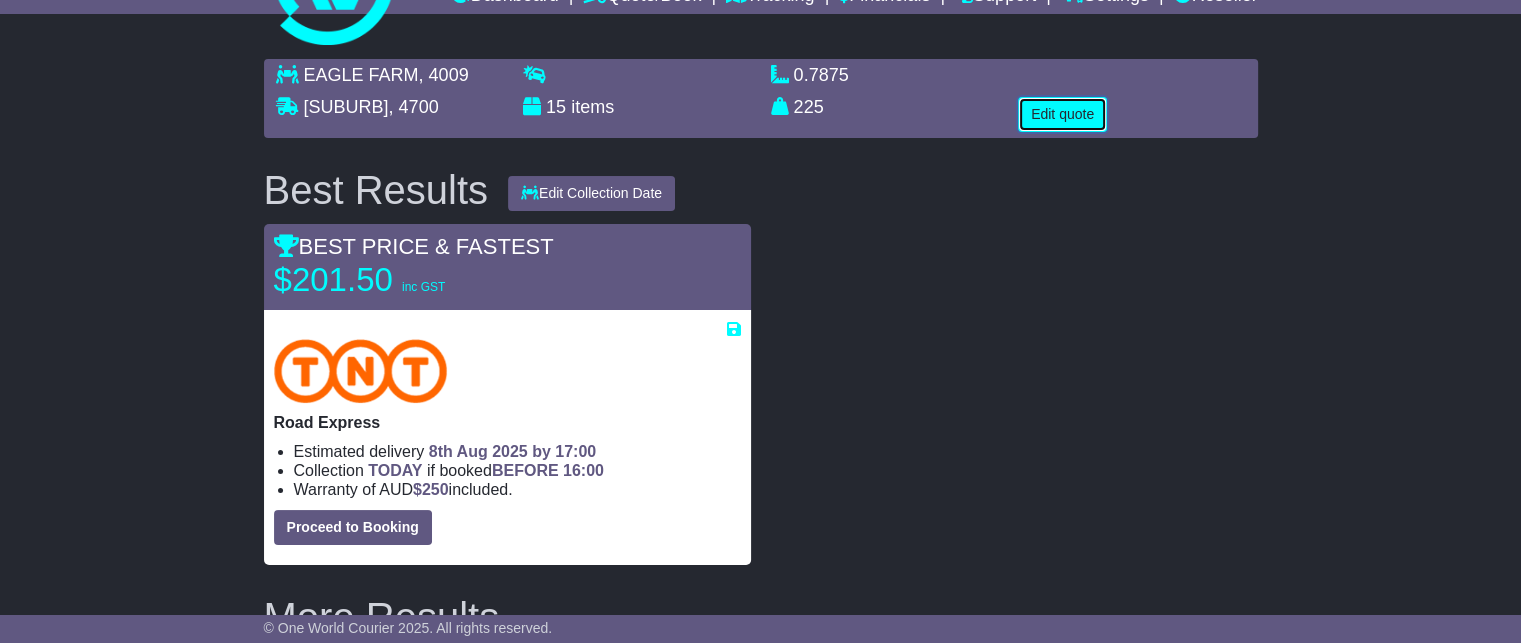 click on "Edit quote" at bounding box center [1062, 114] 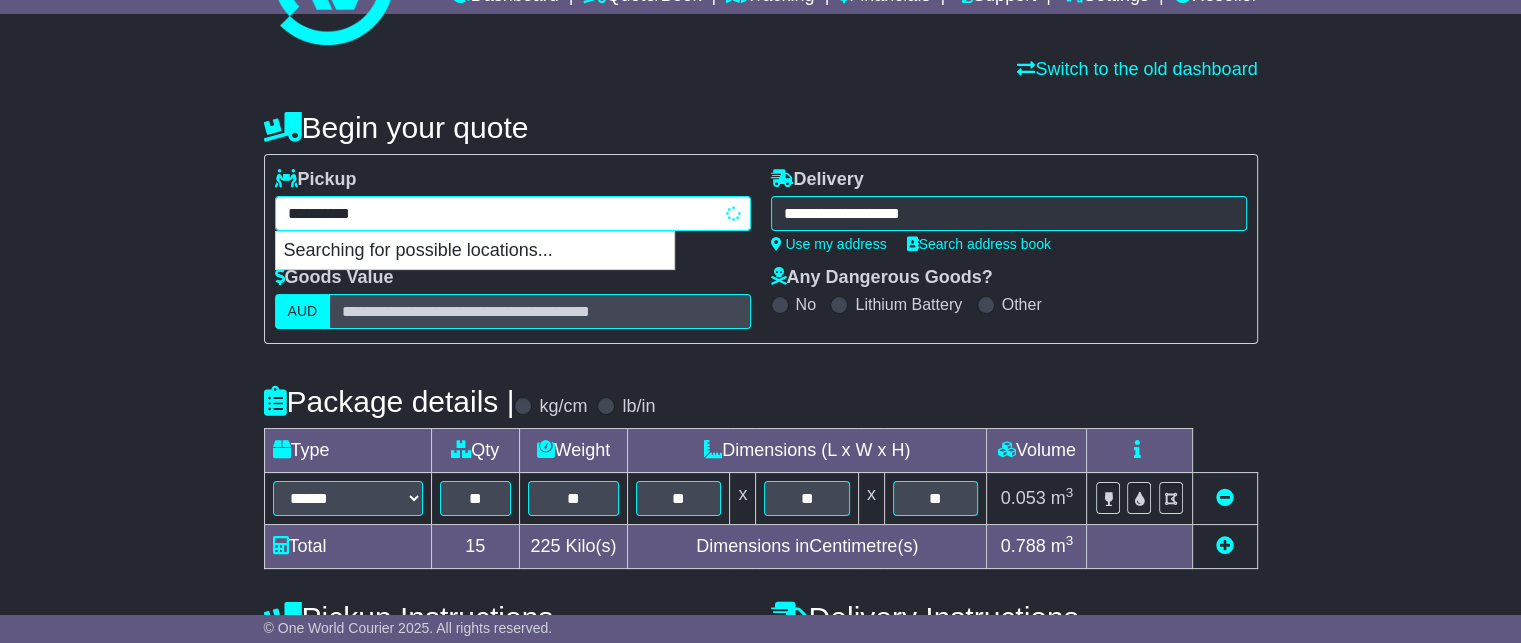 click on "**********" at bounding box center [513, 213] 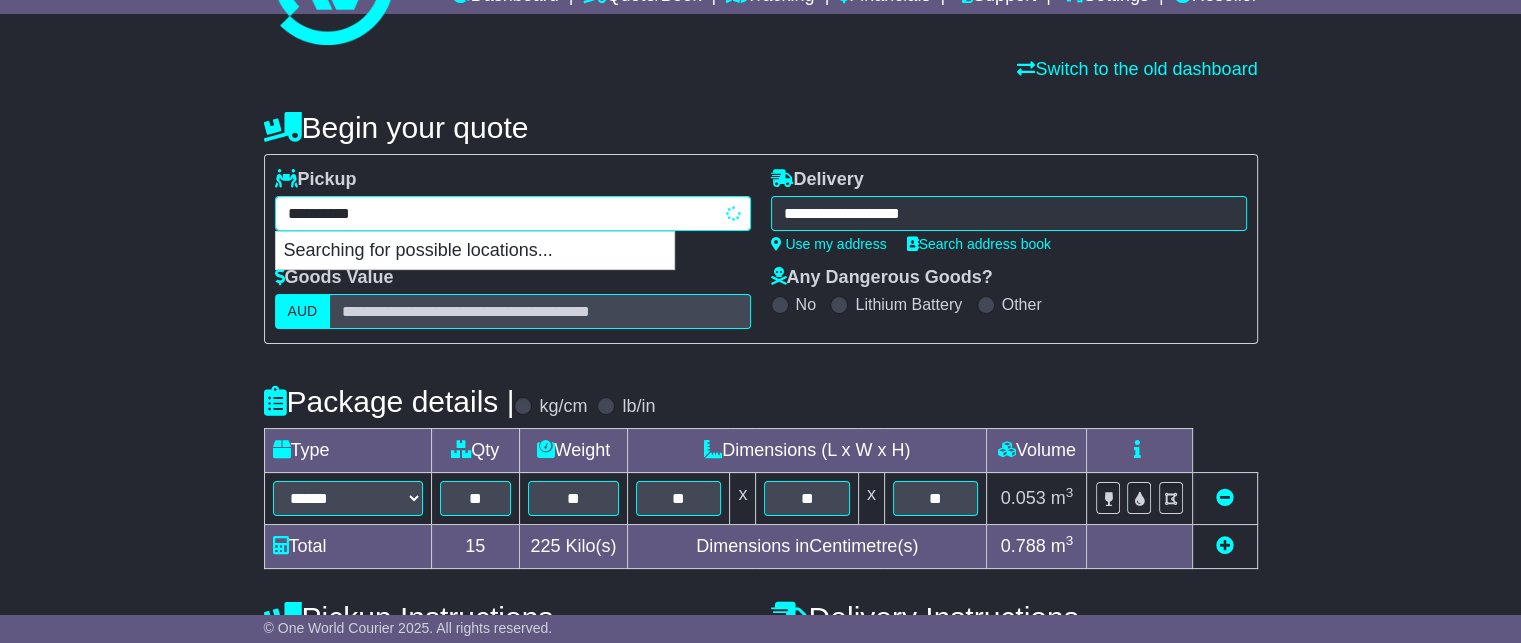type on "**********" 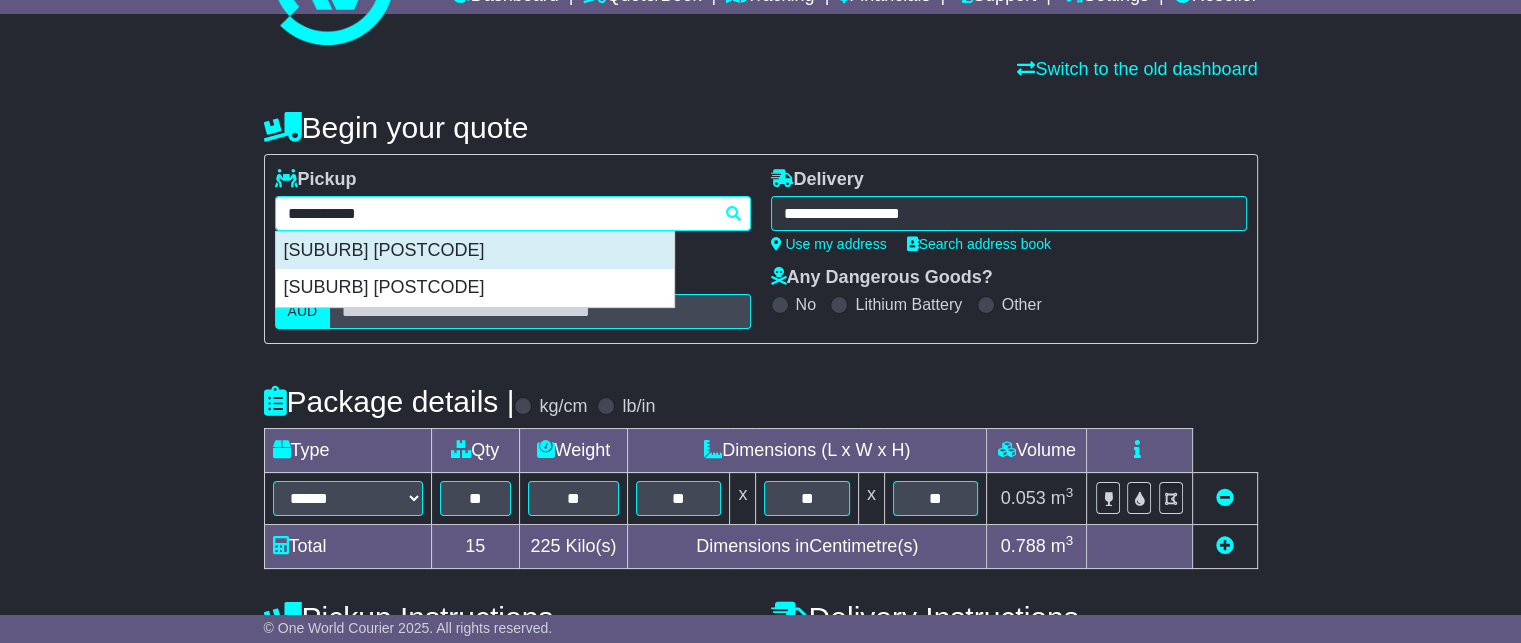 click on "[SUBURB] [POSTCODE]" at bounding box center [475, 251] 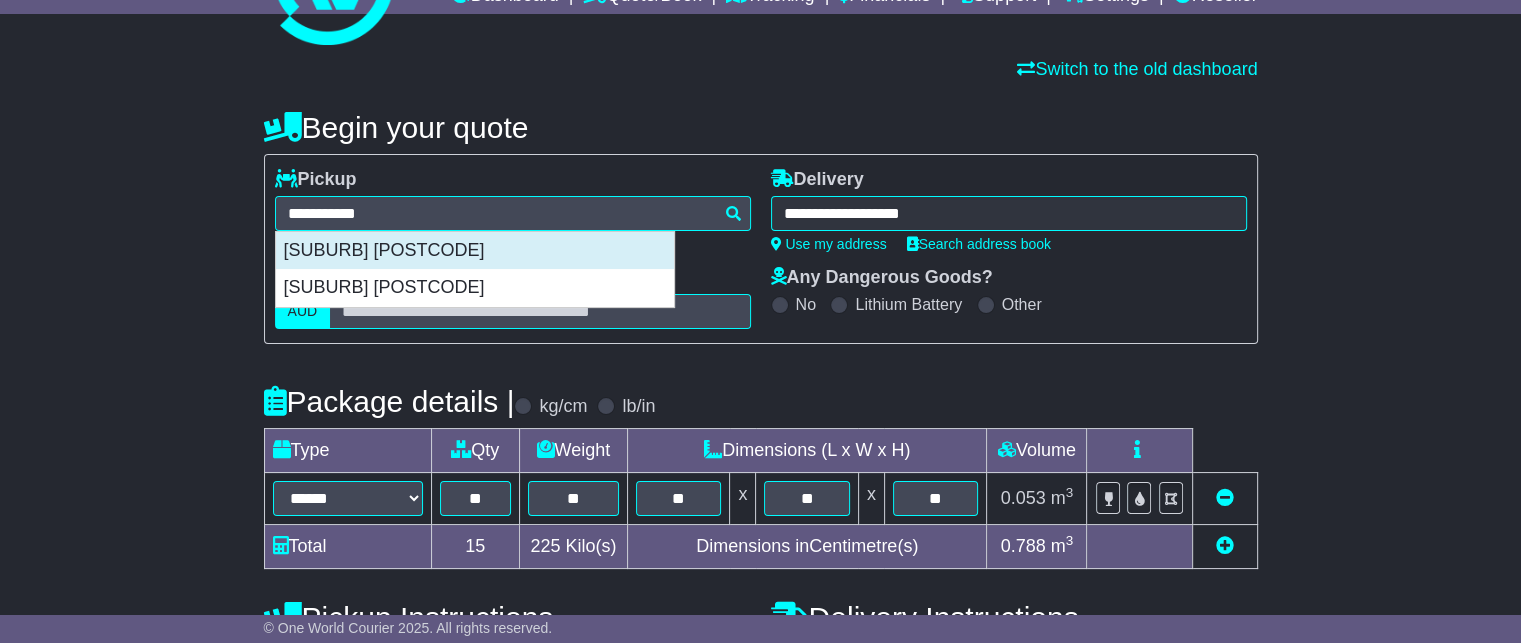 type on "**********" 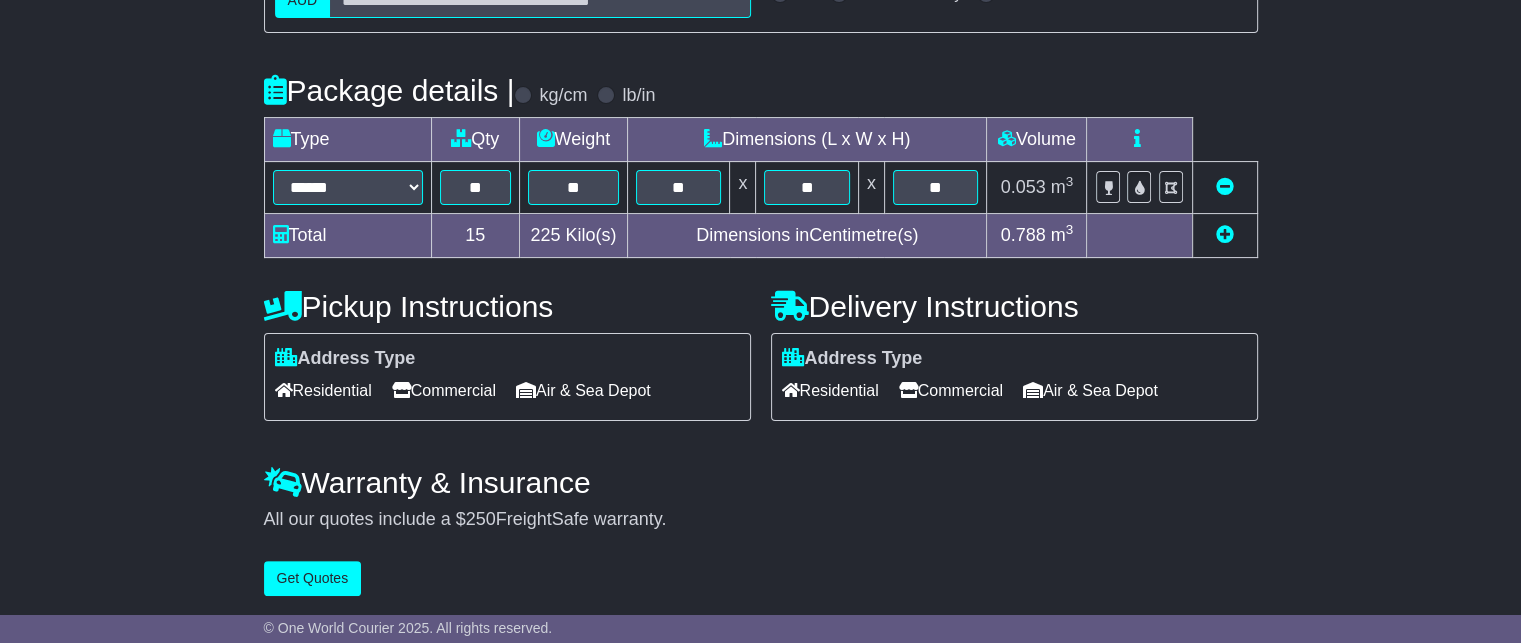 scroll, scrollTop: 413, scrollLeft: 0, axis: vertical 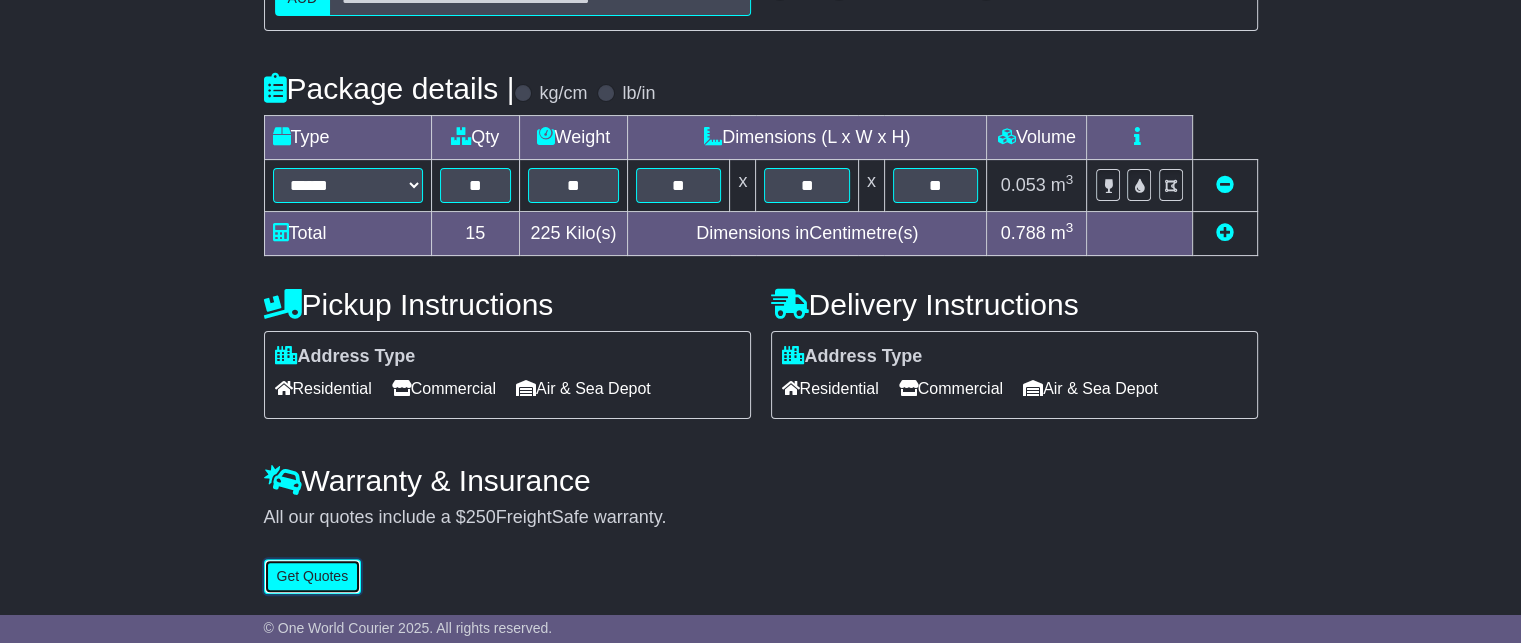 click on "Get Quotes" at bounding box center (313, 576) 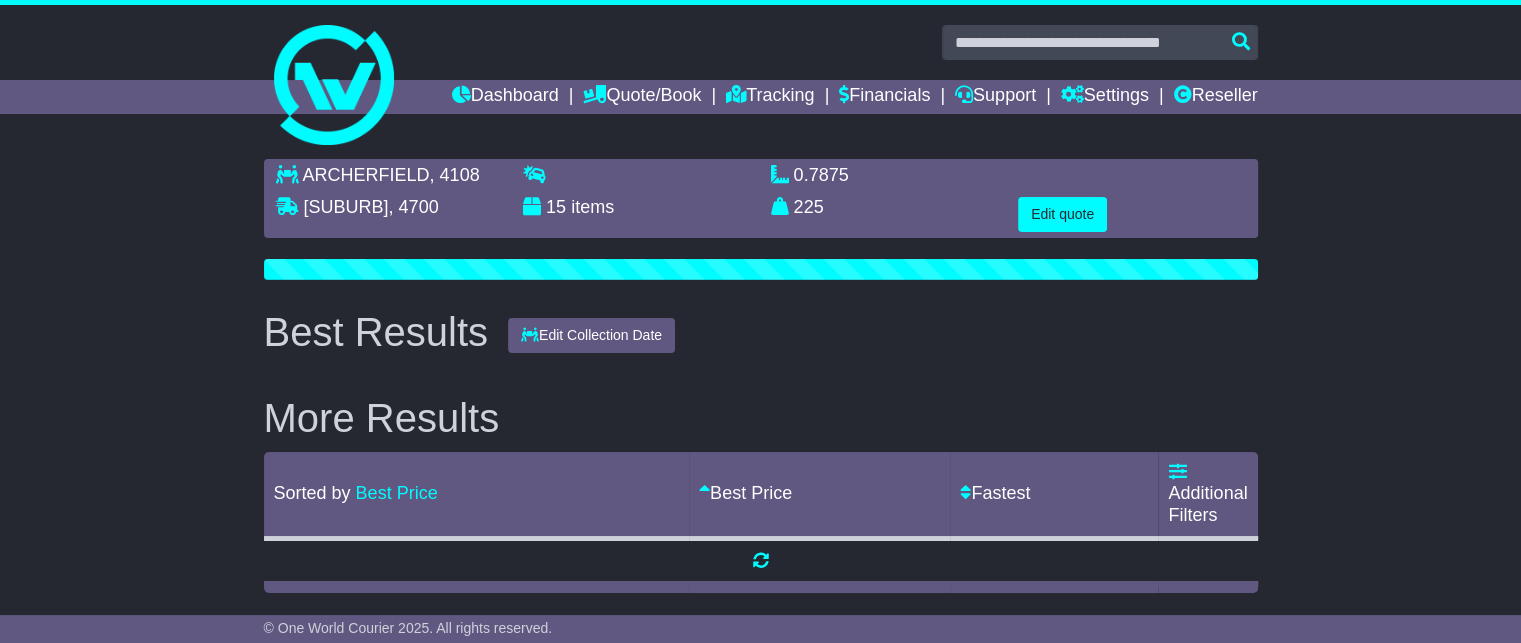 scroll, scrollTop: 0, scrollLeft: 0, axis: both 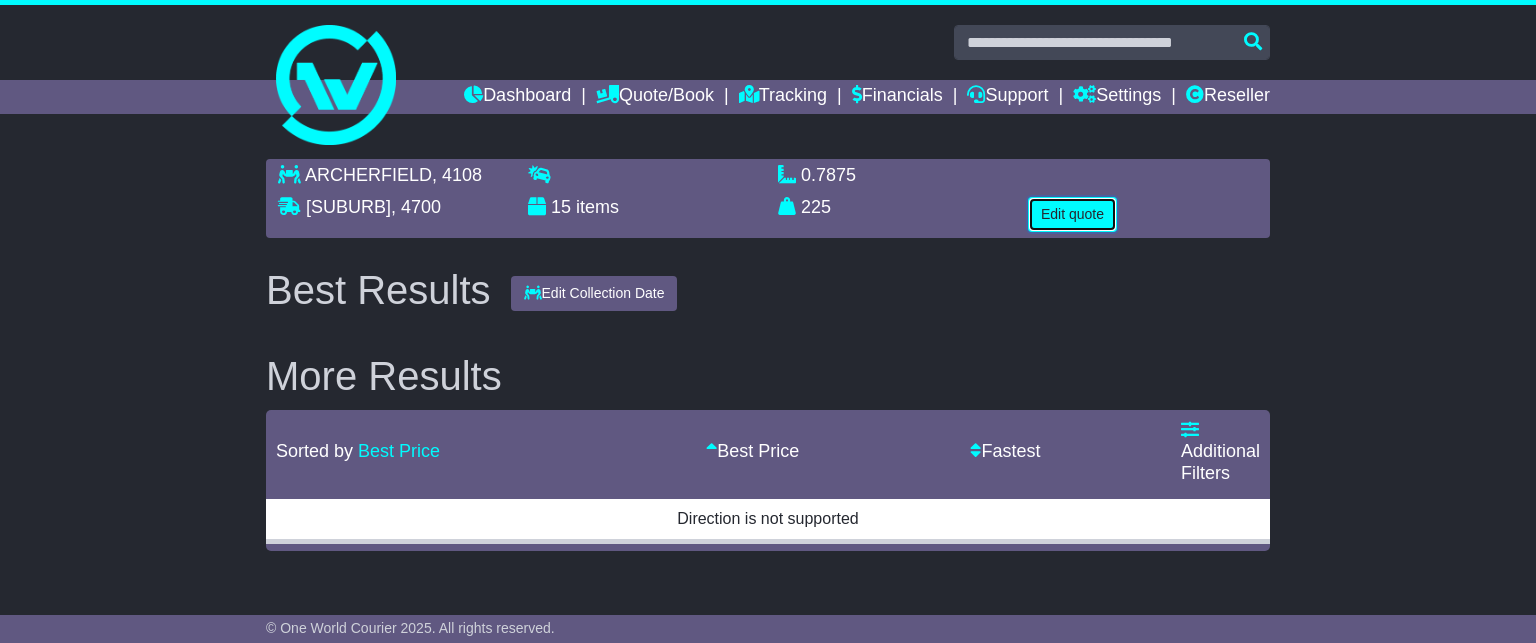 click on "Edit quote" at bounding box center (1072, 214) 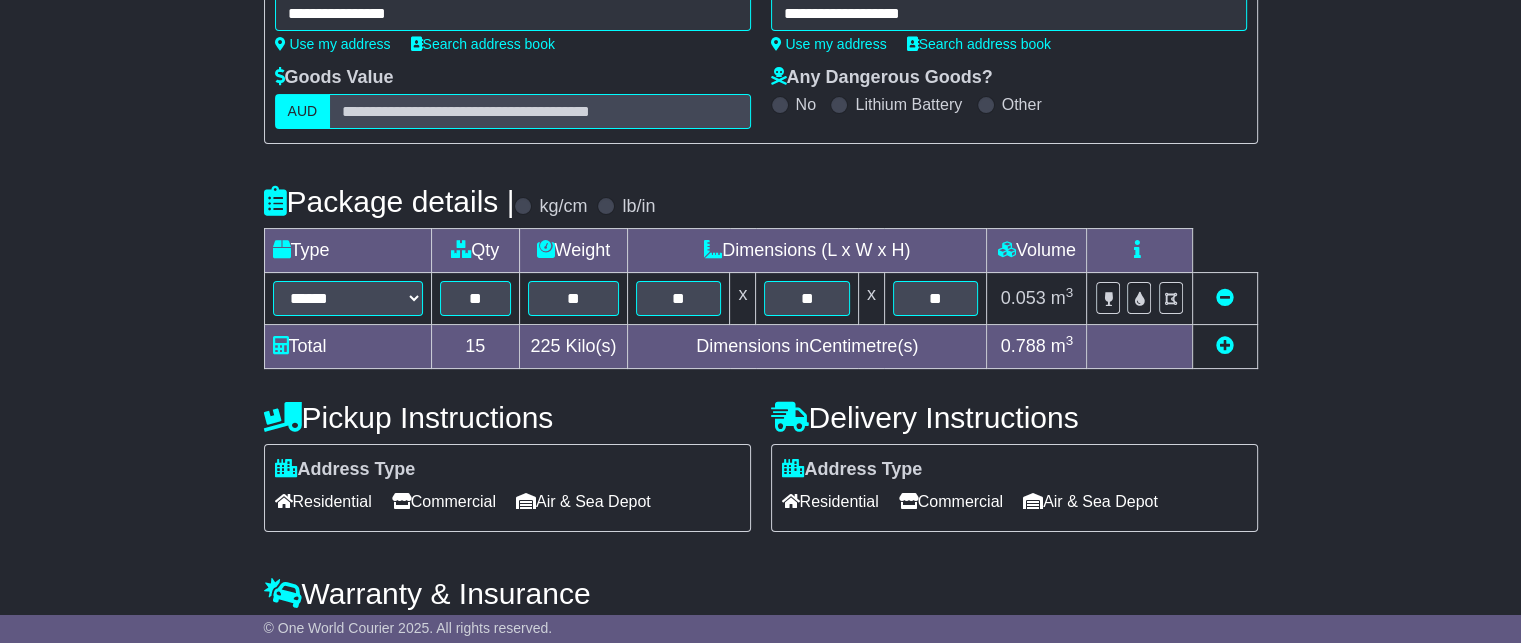 scroll, scrollTop: 0, scrollLeft: 0, axis: both 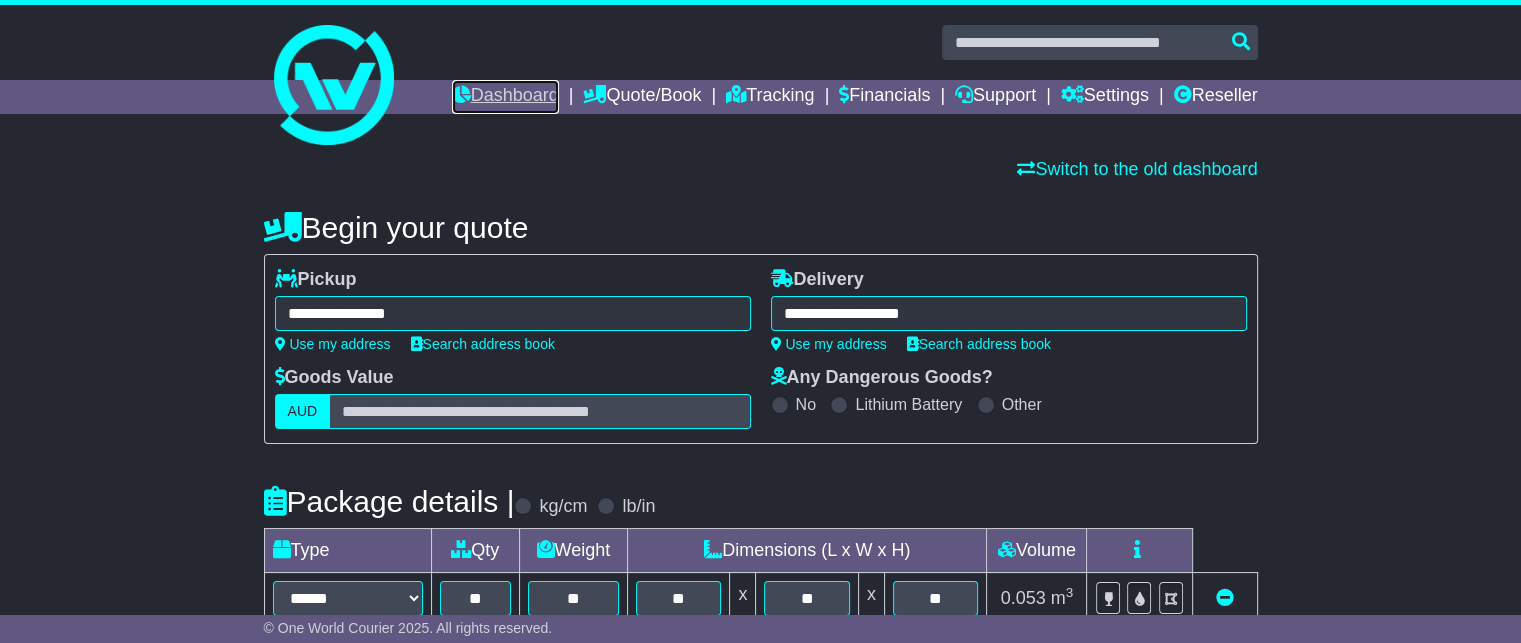 click on "Dashboard" at bounding box center (505, 97) 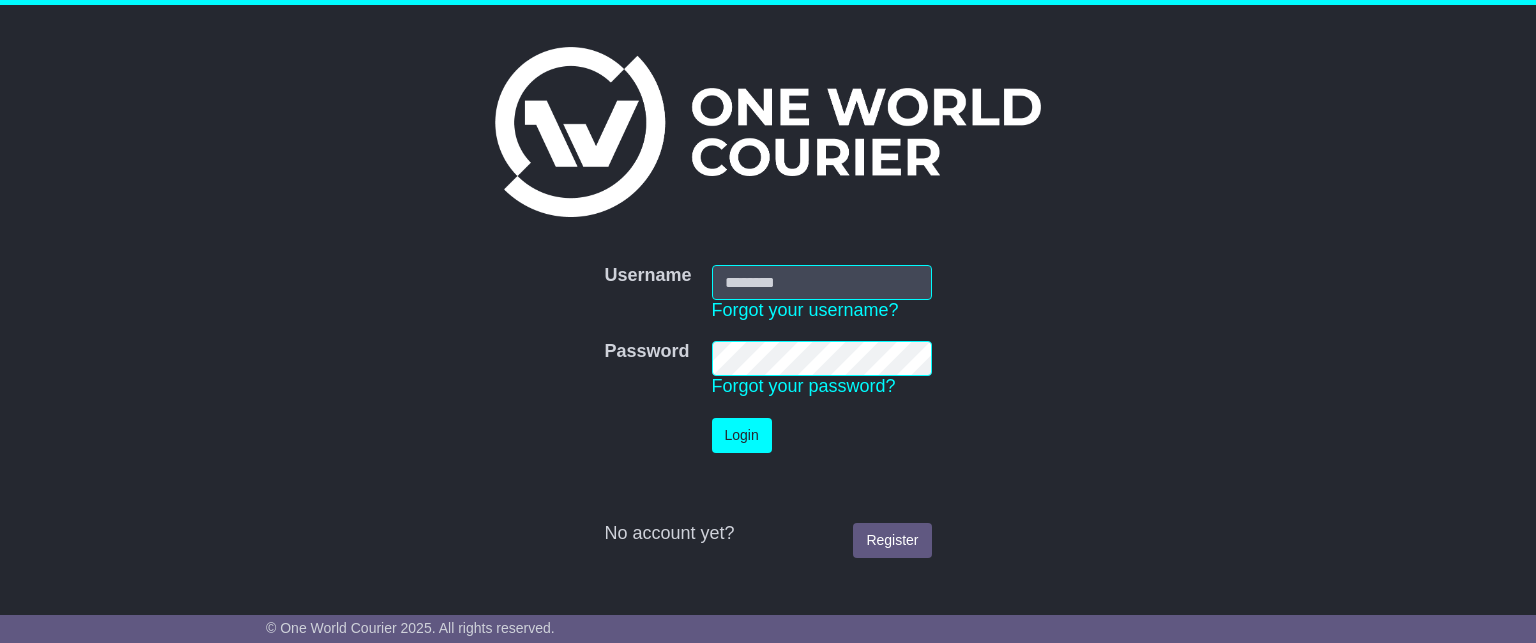scroll, scrollTop: 0, scrollLeft: 0, axis: both 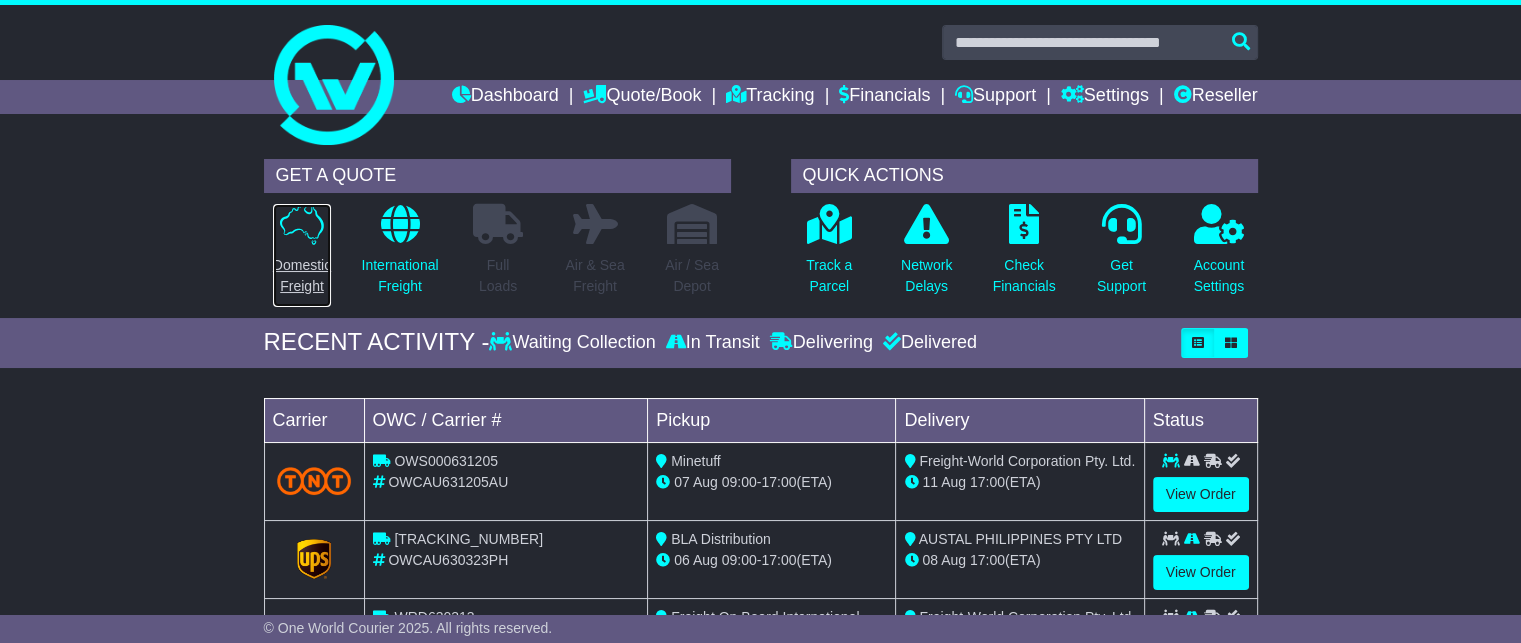 click on "Domestic Freight" at bounding box center (302, 276) 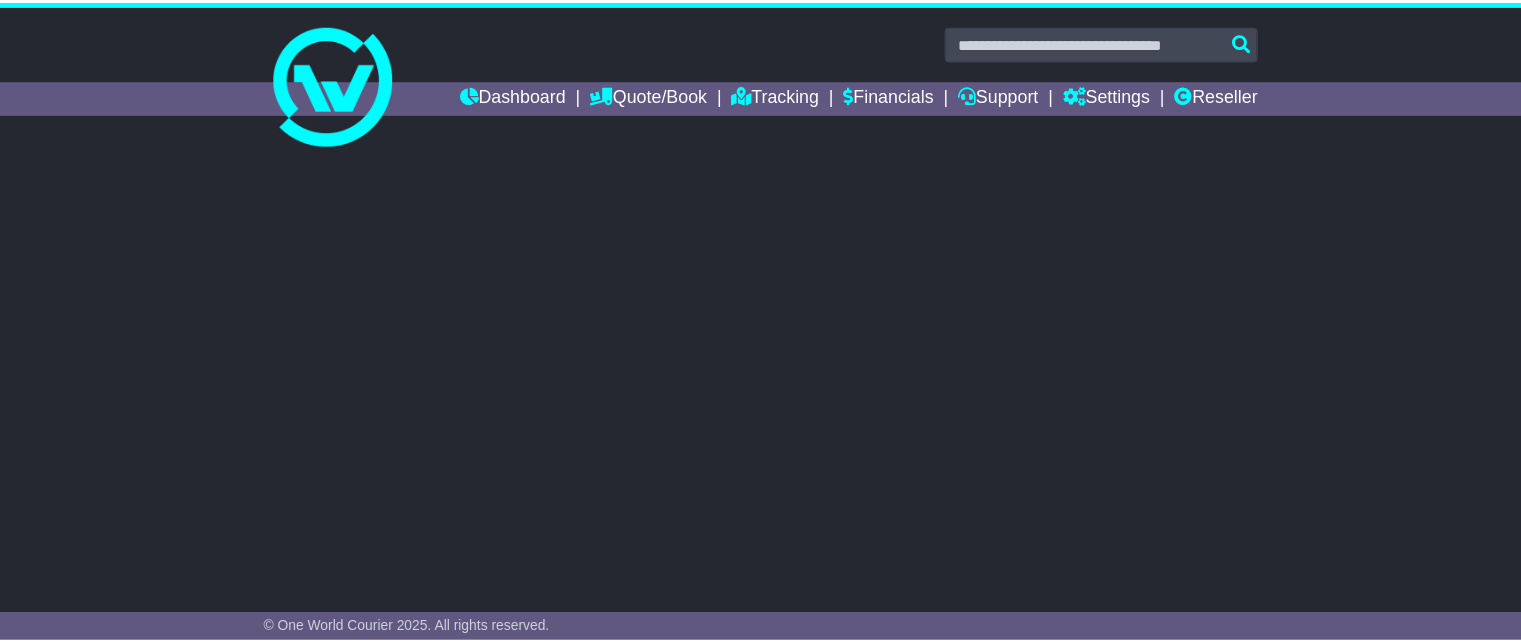 scroll, scrollTop: 0, scrollLeft: 0, axis: both 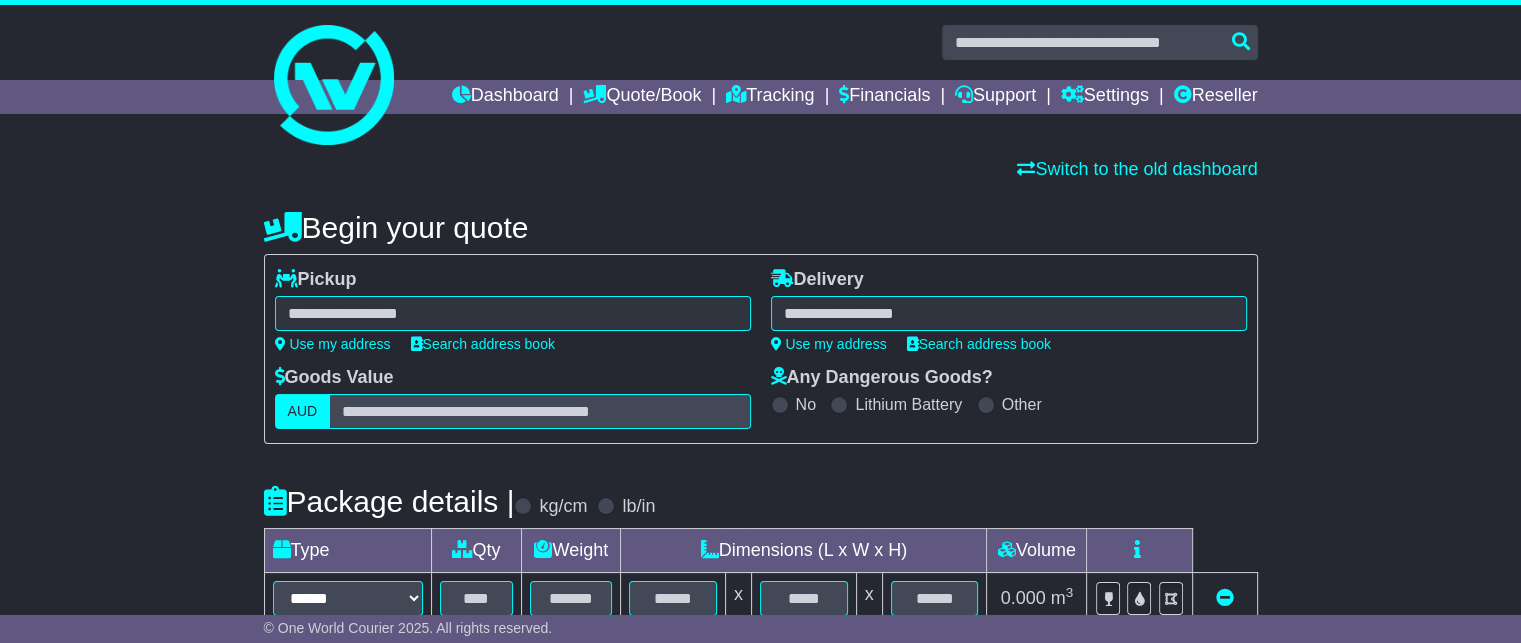 click at bounding box center [513, 313] 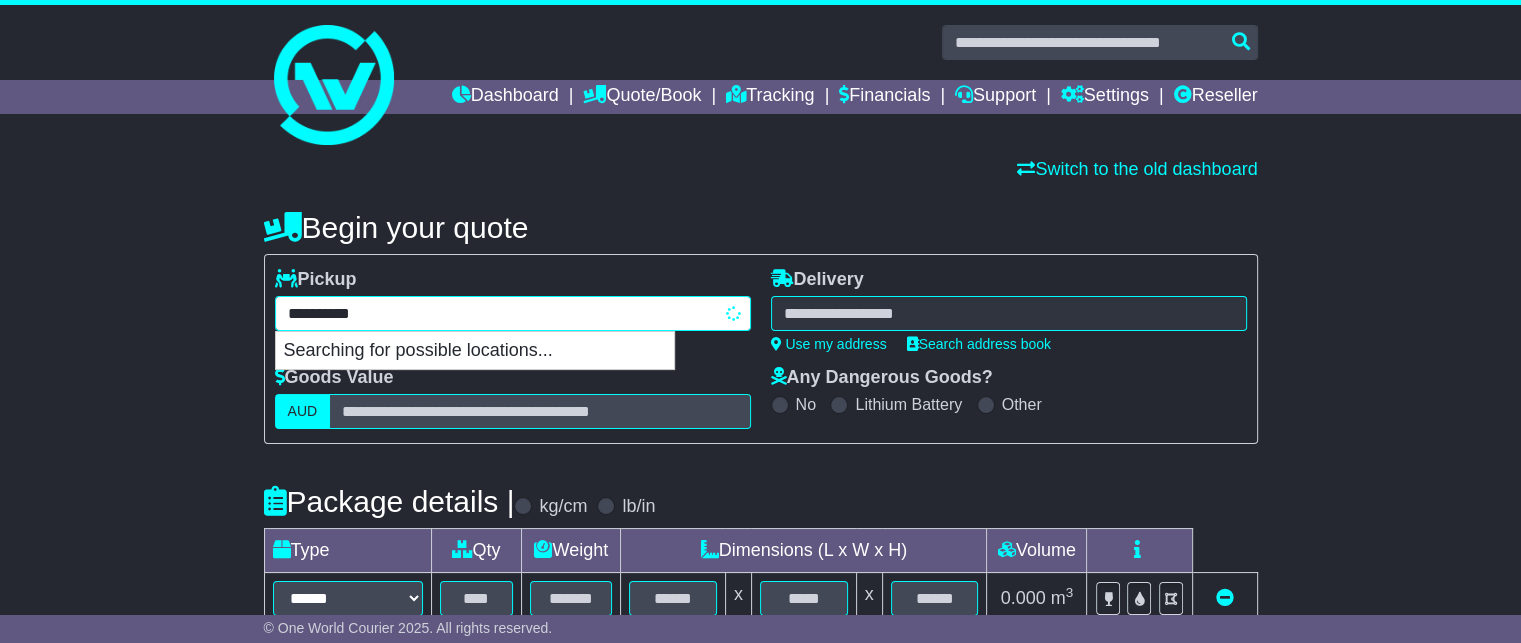 type on "**********" 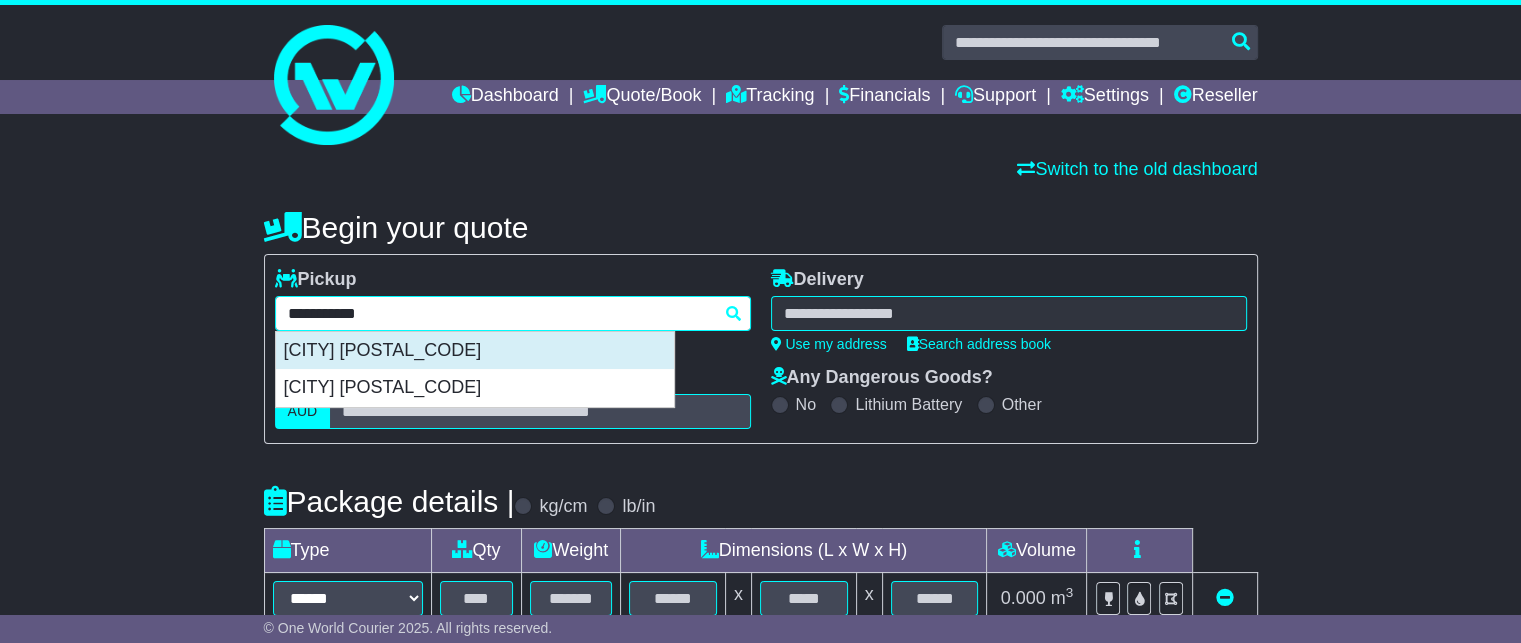 click on "[SUBURB] [POSTCODE]" at bounding box center (475, 351) 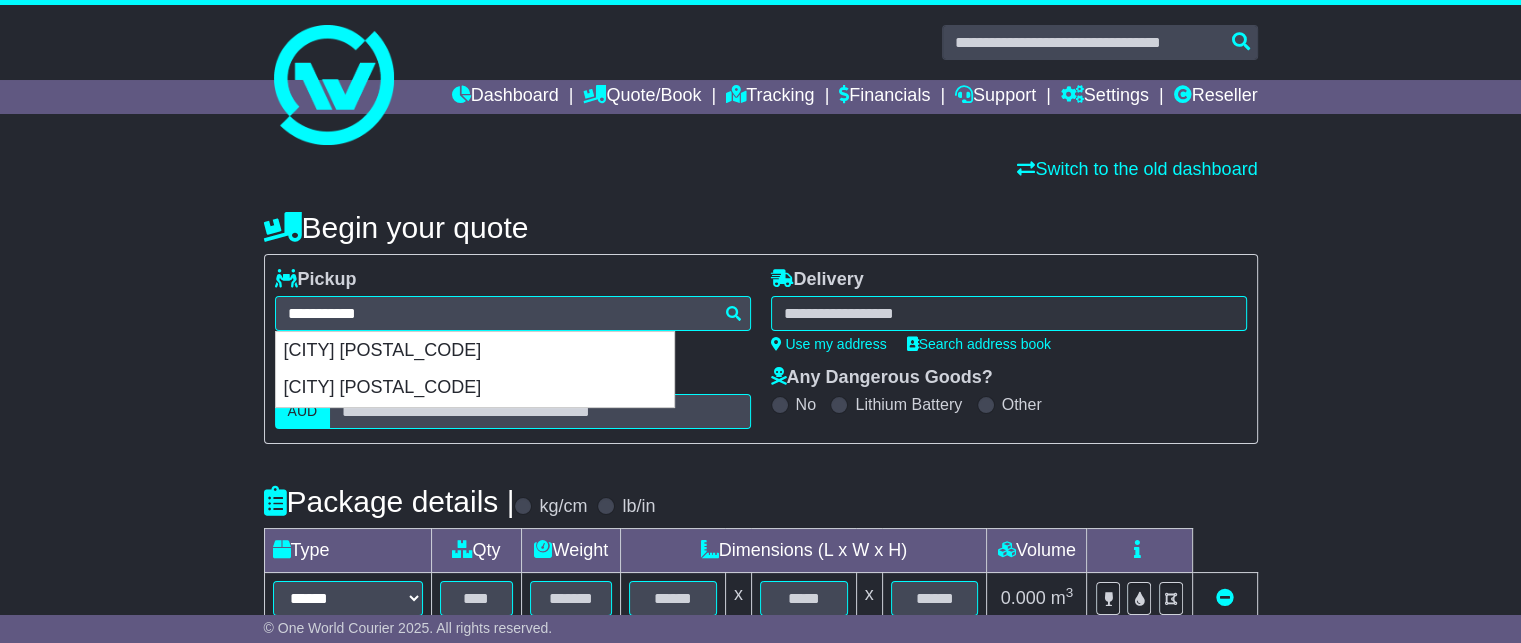 type on "**********" 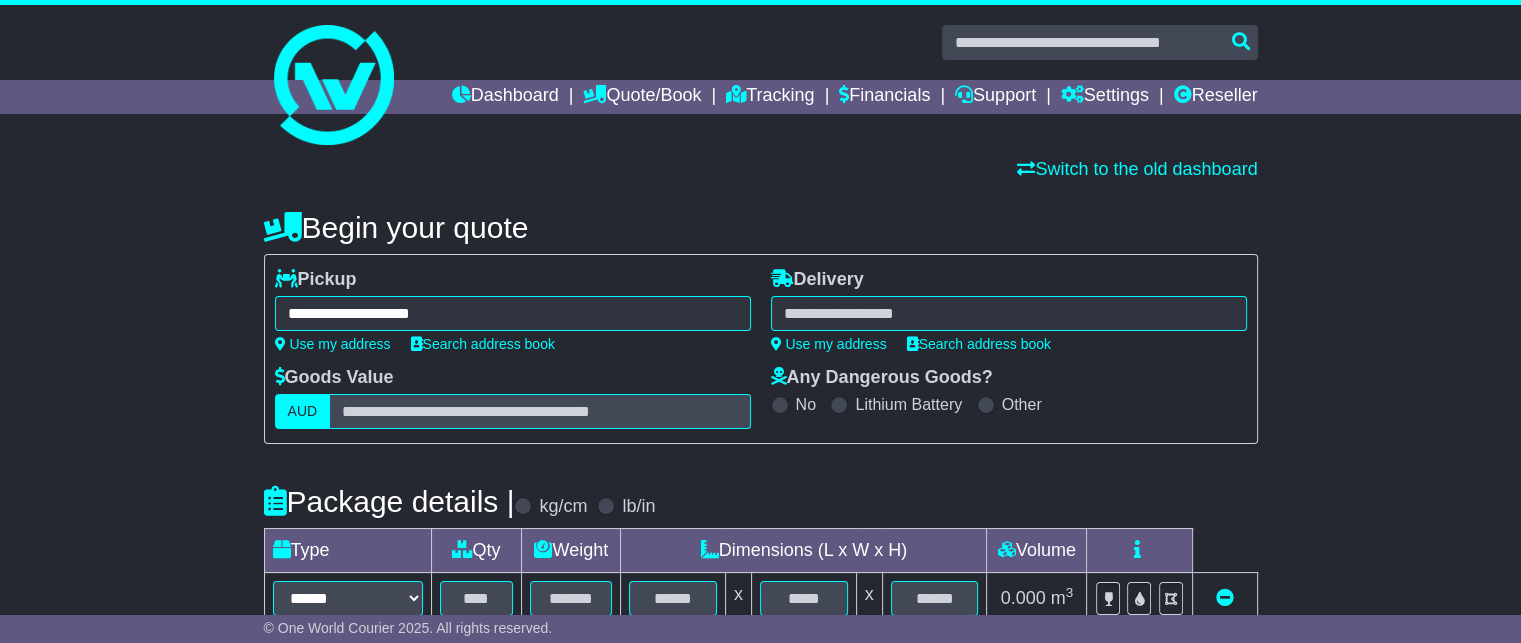 click at bounding box center (1009, 313) 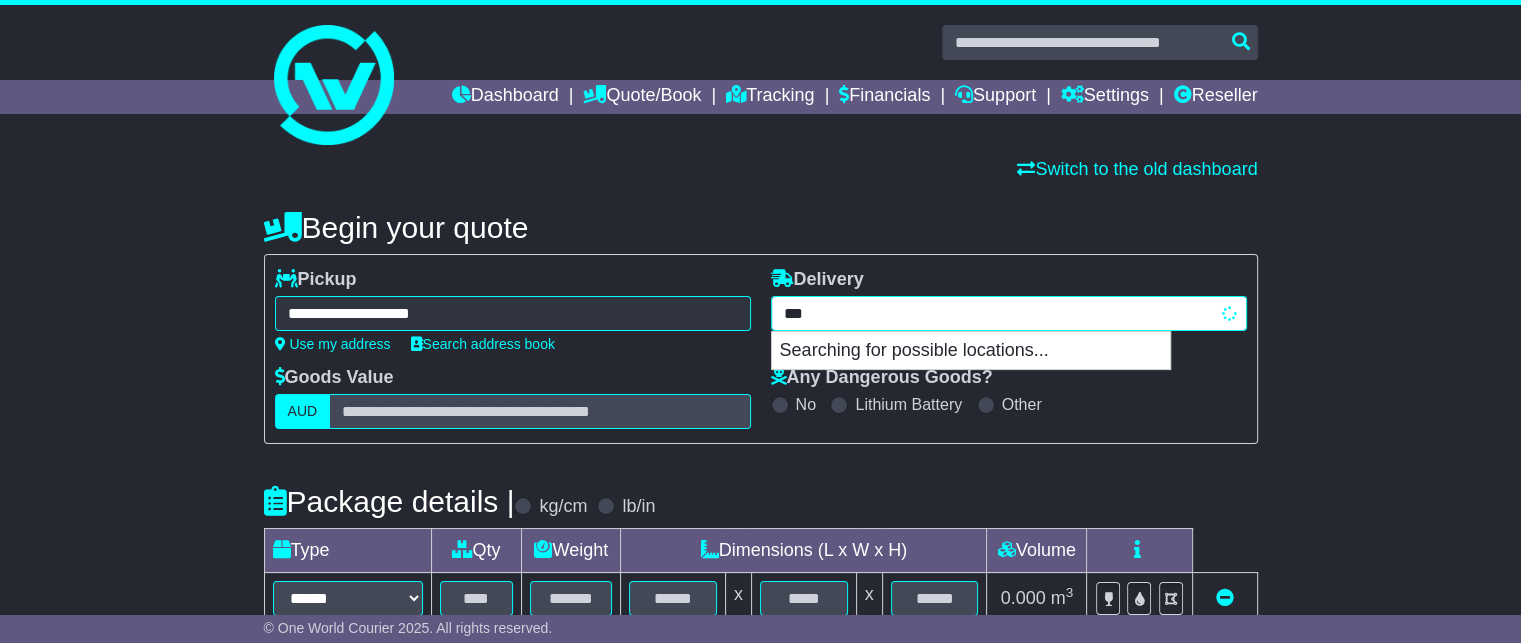 type on "****" 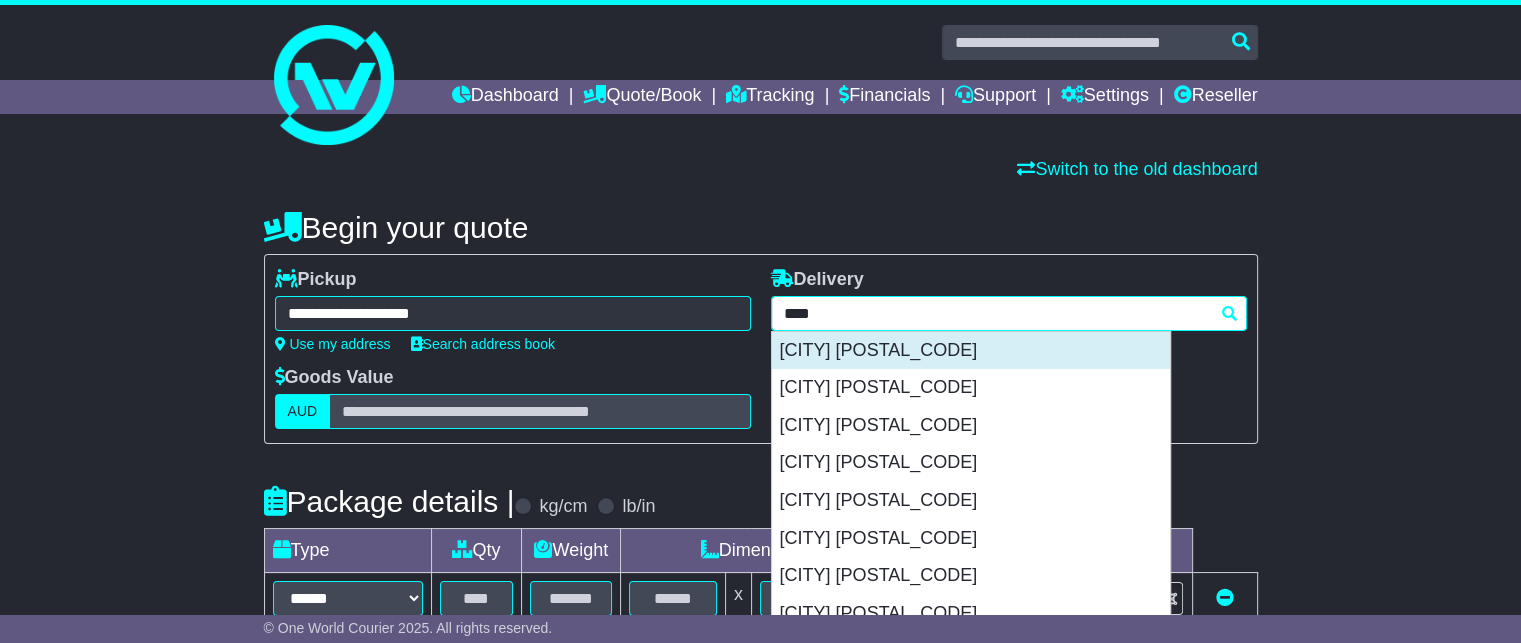 click on "[SUBURB] [POSTCODE]" at bounding box center [971, 351] 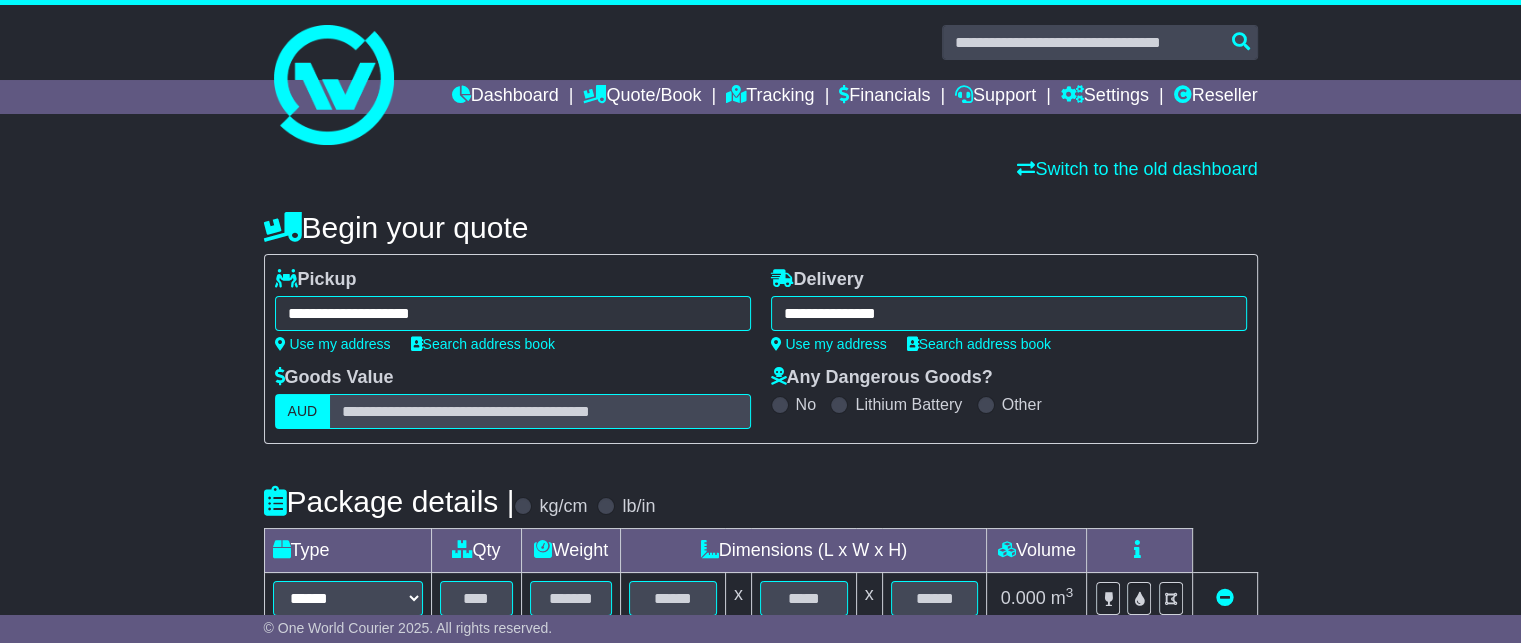 type on "**********" 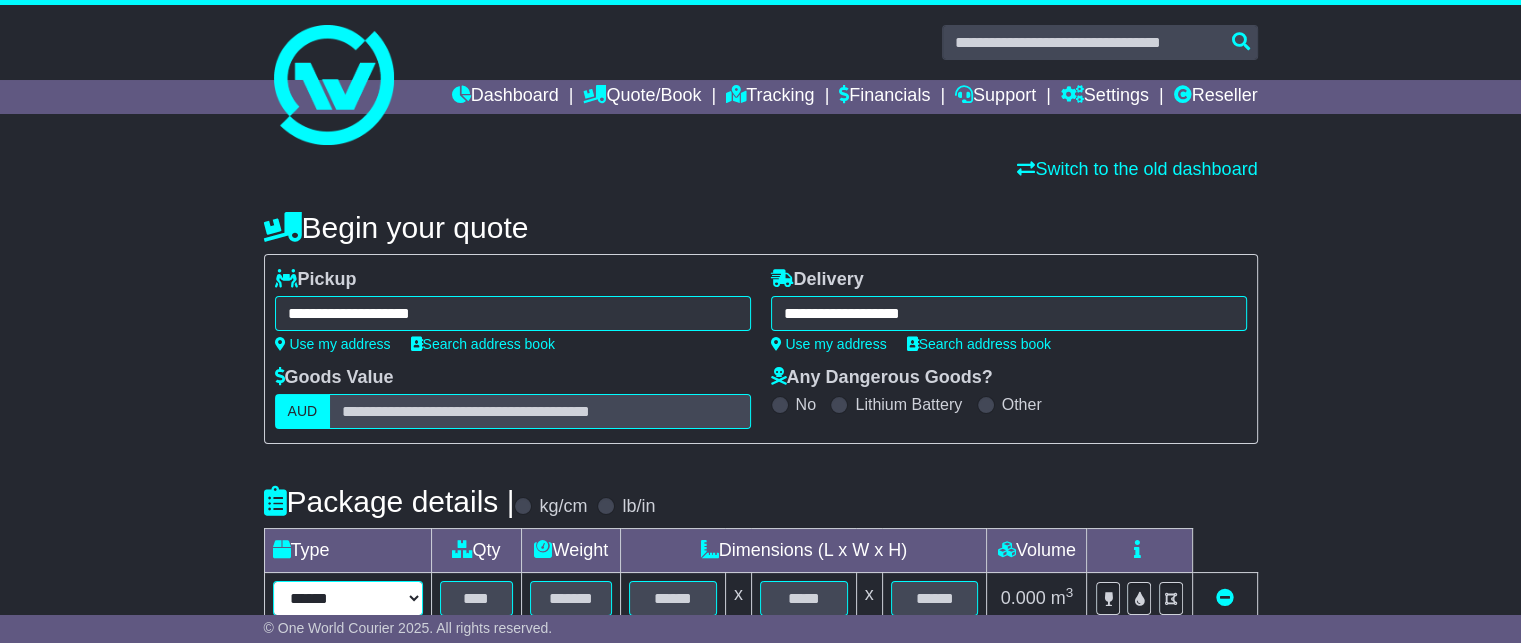 click on "****** ****** *** ******** ***** **** **** ****** *** *******" at bounding box center [348, 598] 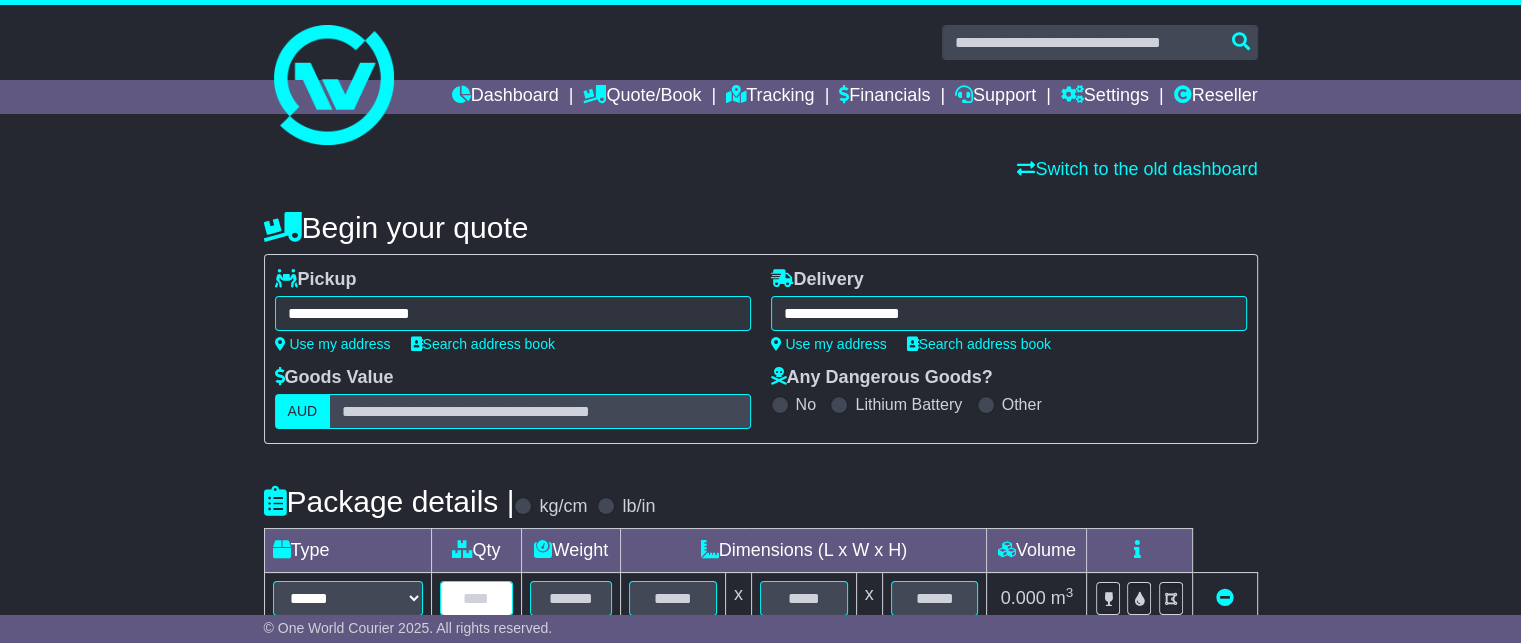 click at bounding box center [477, 598] 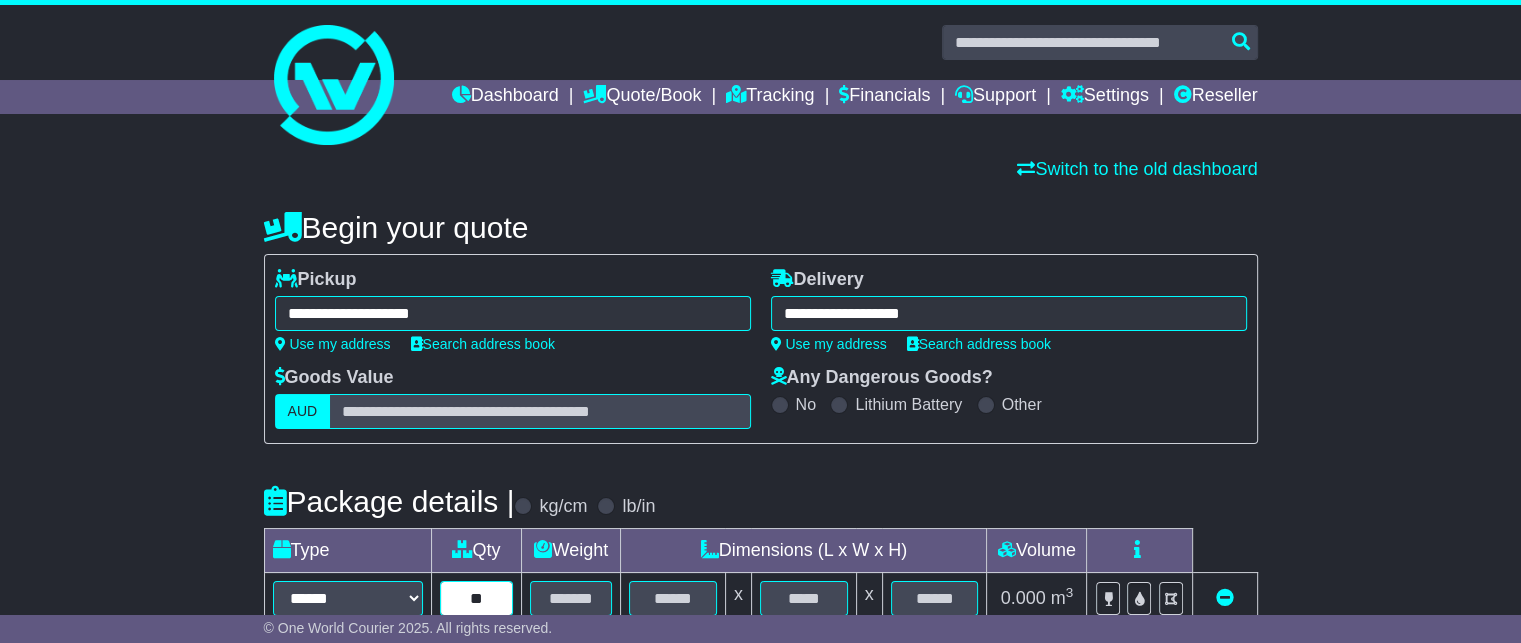 type on "**" 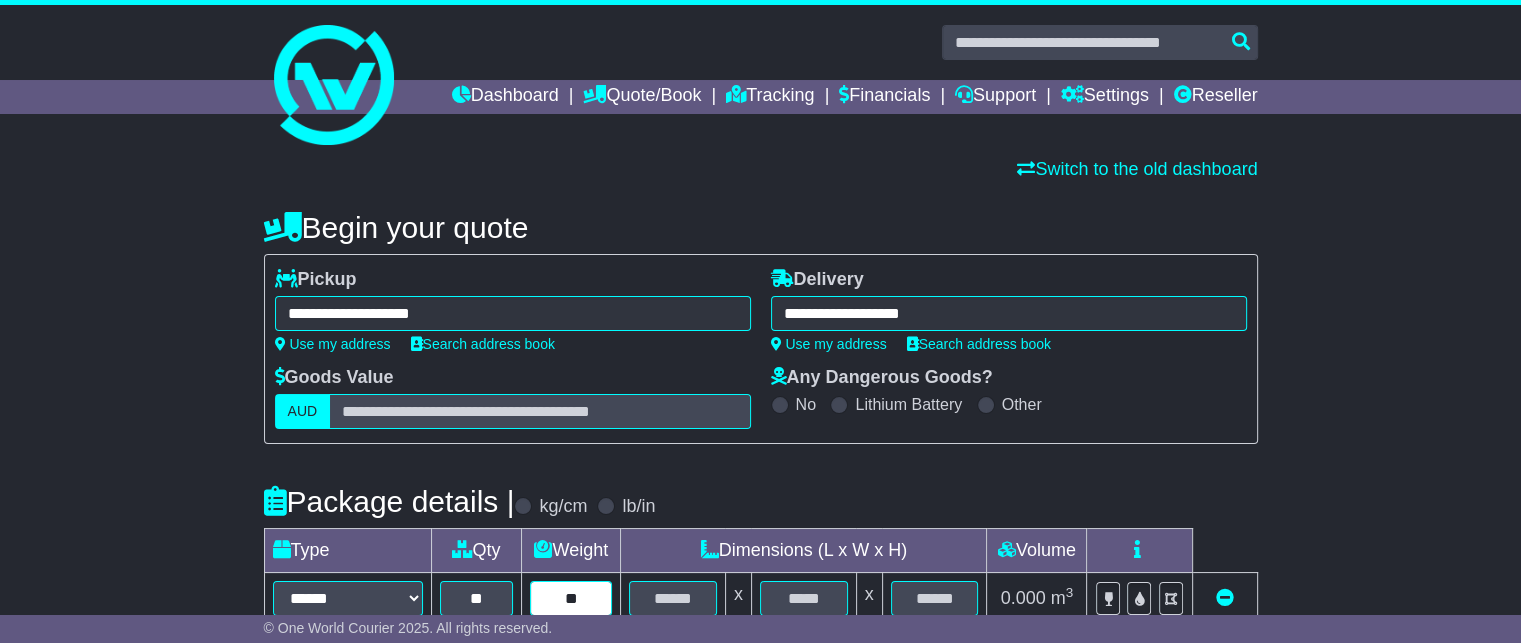 type on "**" 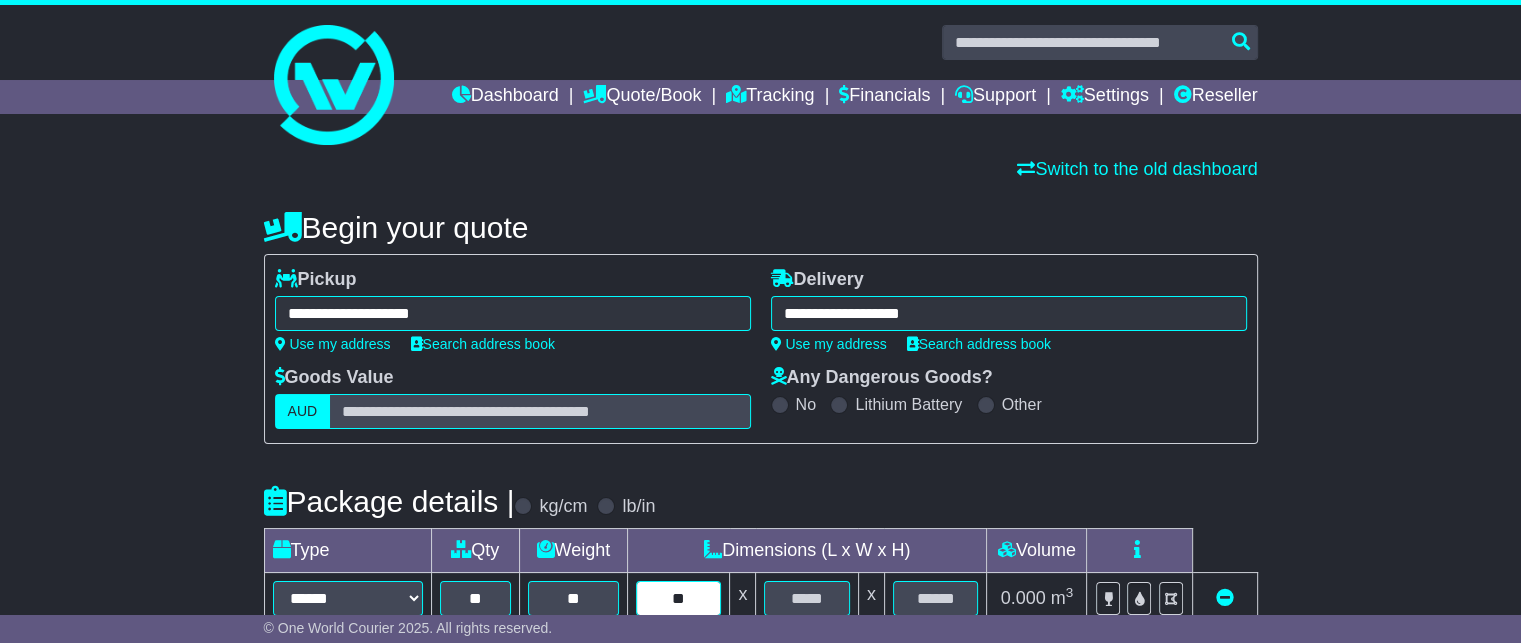 type on "**" 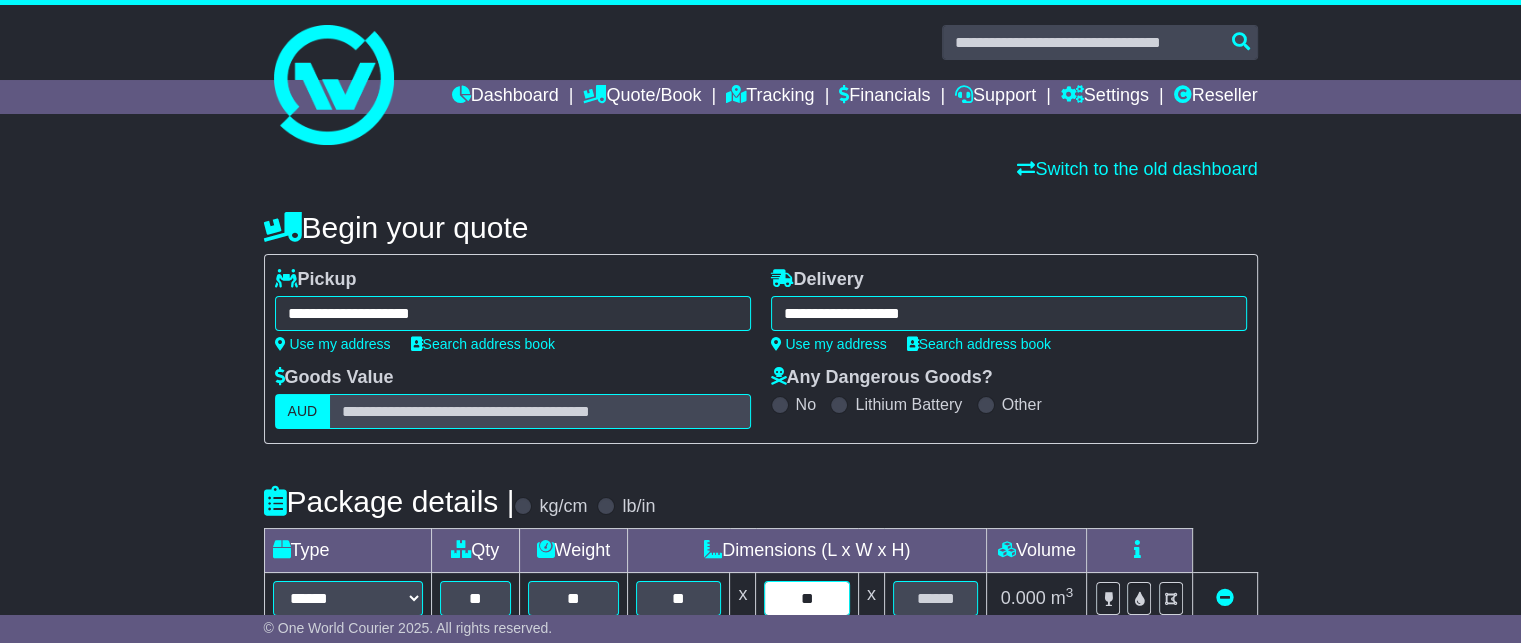 type on "**" 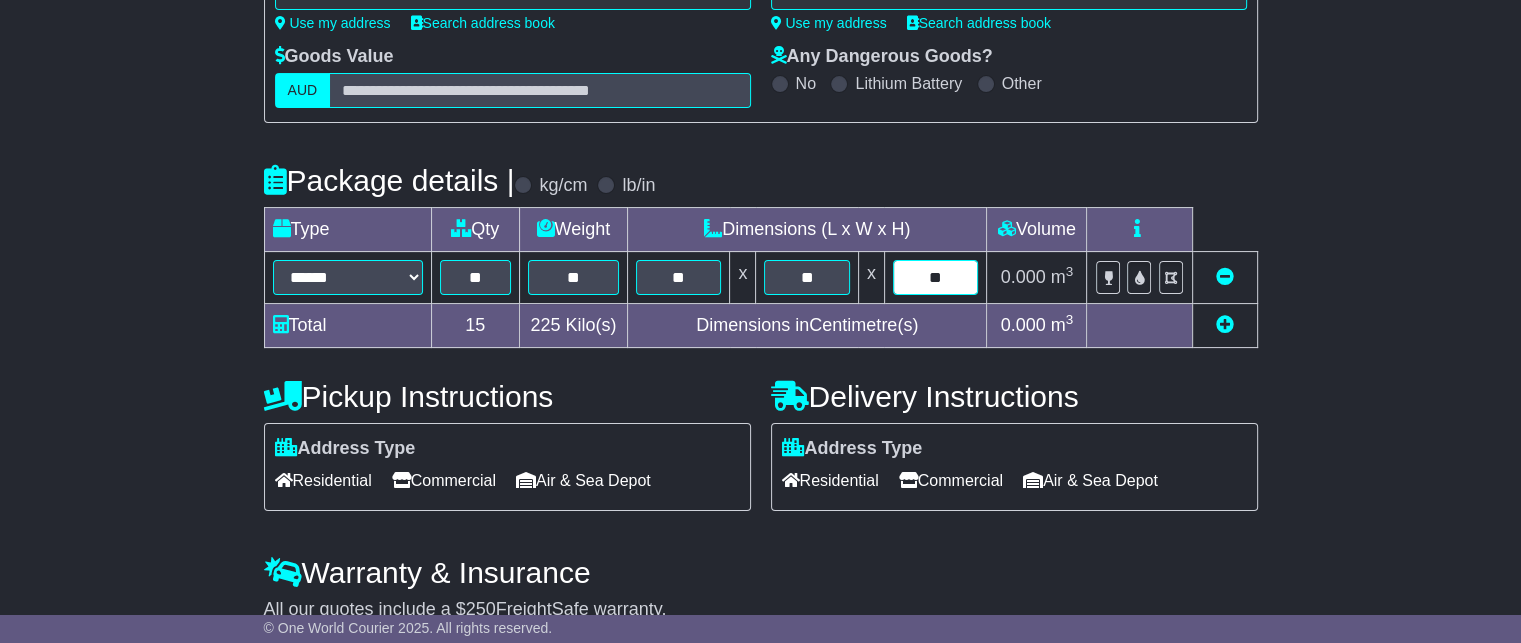 scroll, scrollTop: 400, scrollLeft: 0, axis: vertical 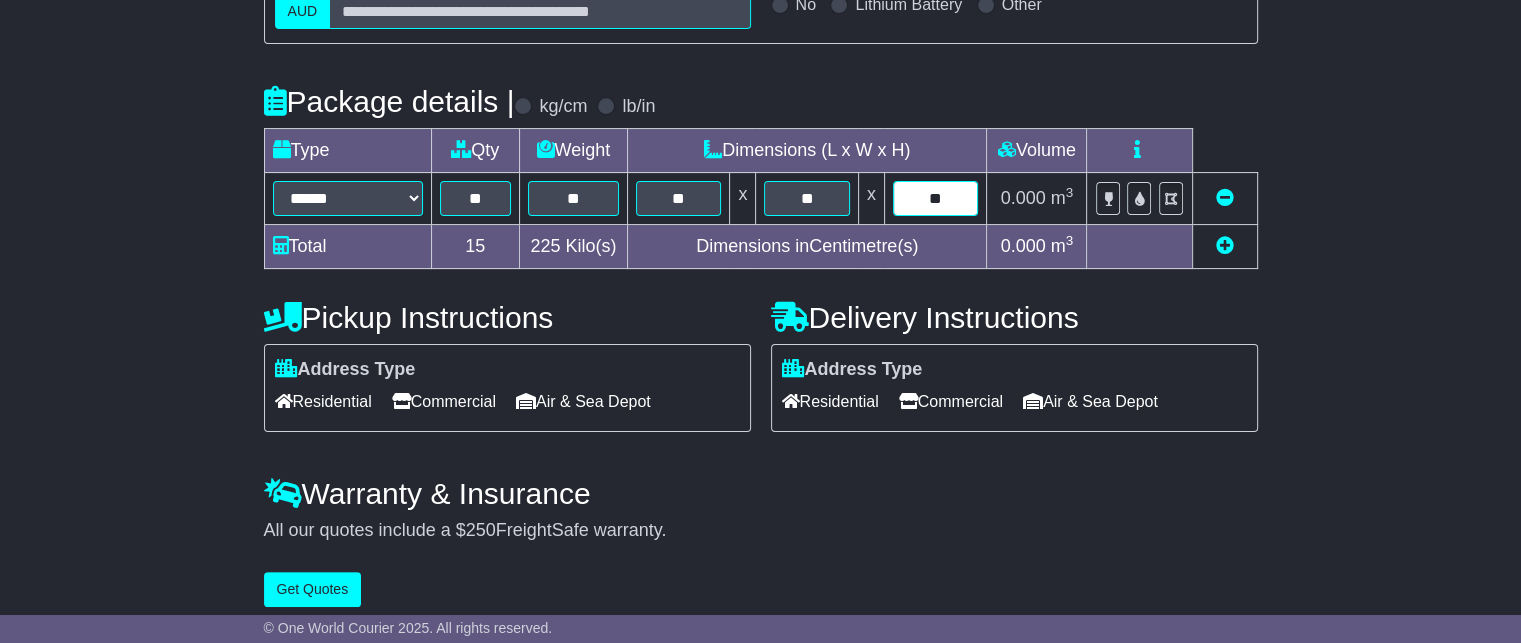 type on "**" 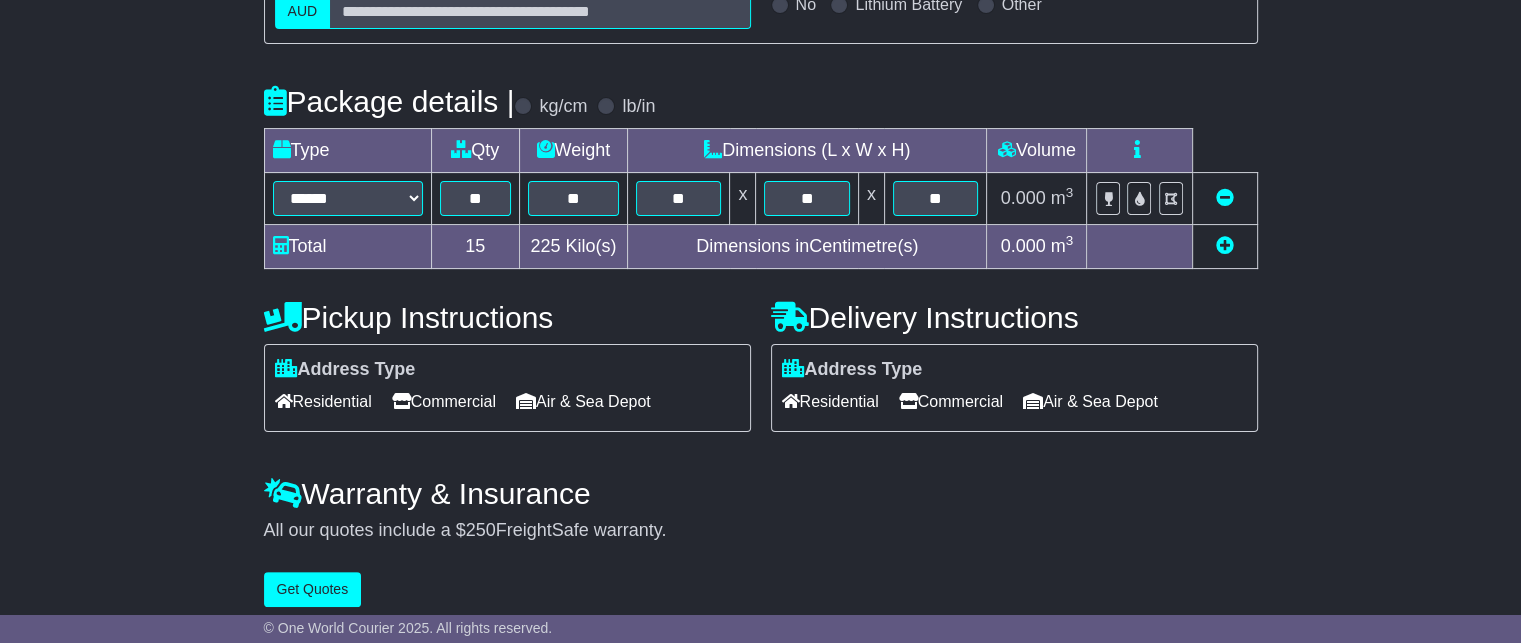 drag, startPoint x: 454, startPoint y: 395, endPoint x: 468, endPoint y: 395, distance: 14 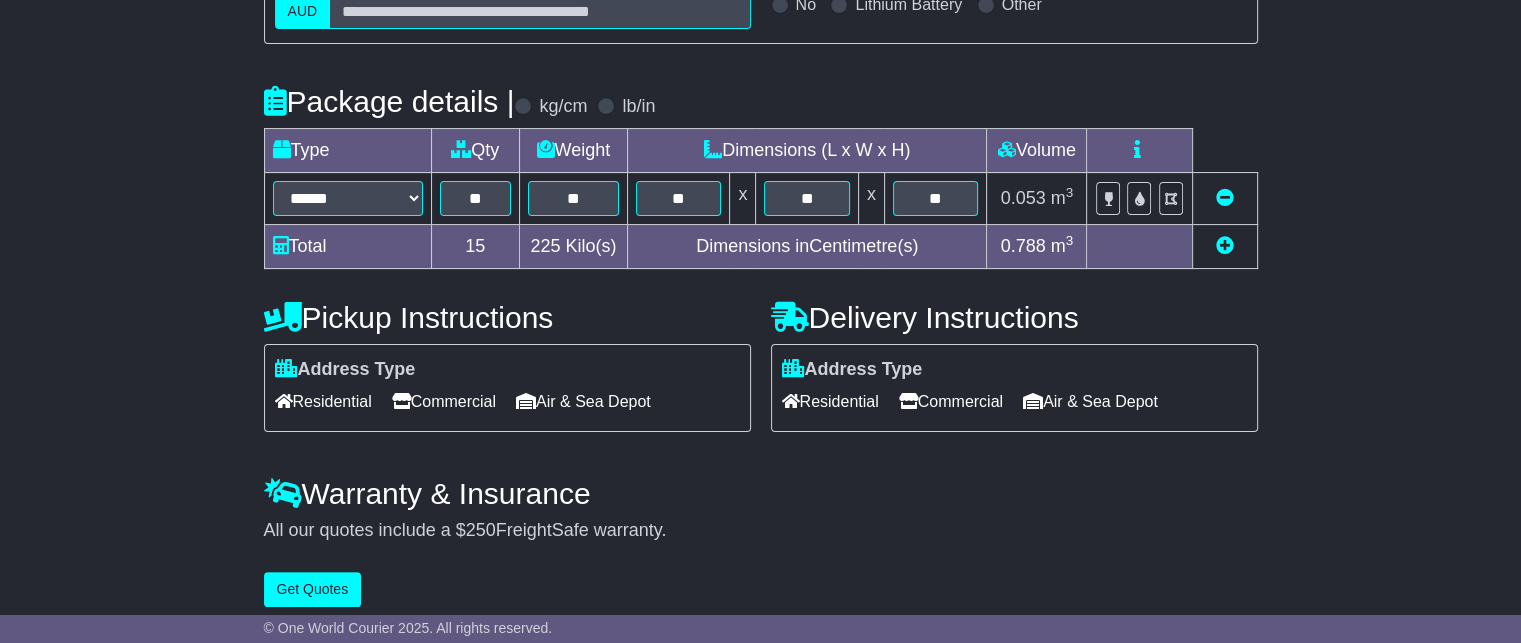 click on "Commercial" at bounding box center (951, 401) 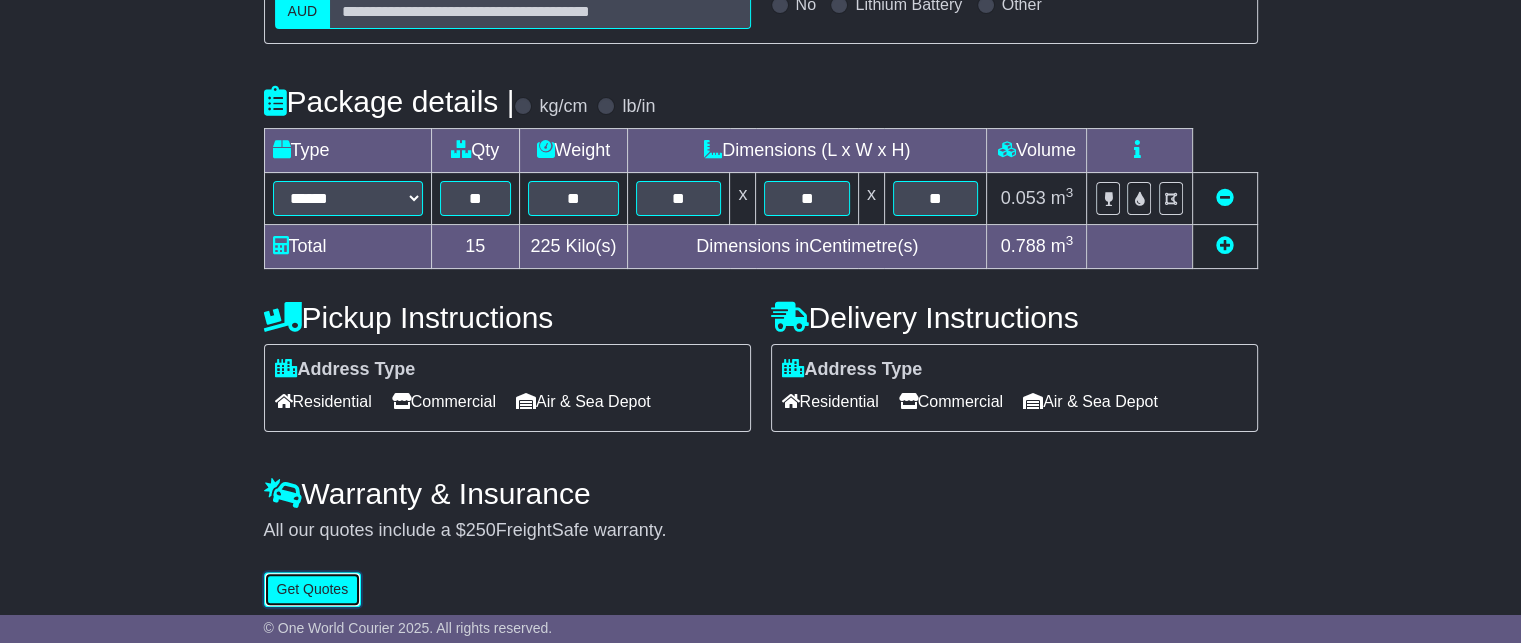 click on "Get Quotes" at bounding box center [313, 589] 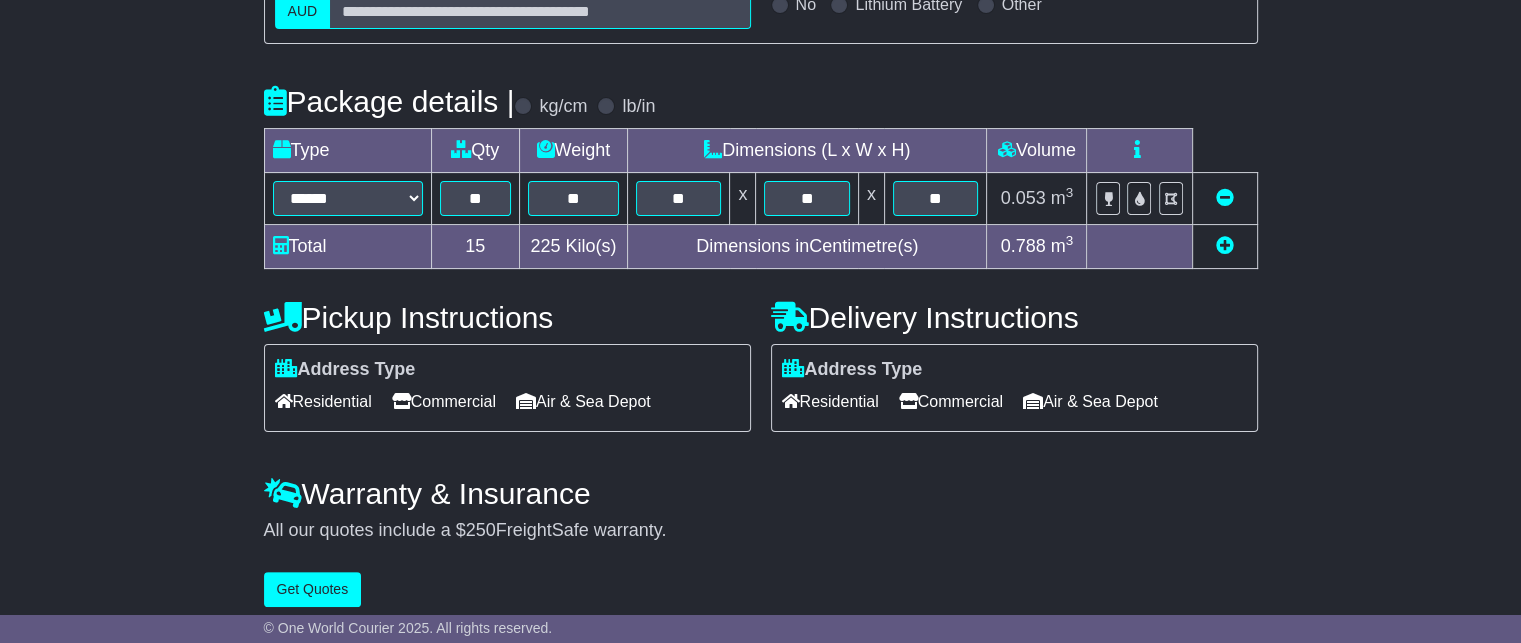 scroll, scrollTop: 0, scrollLeft: 0, axis: both 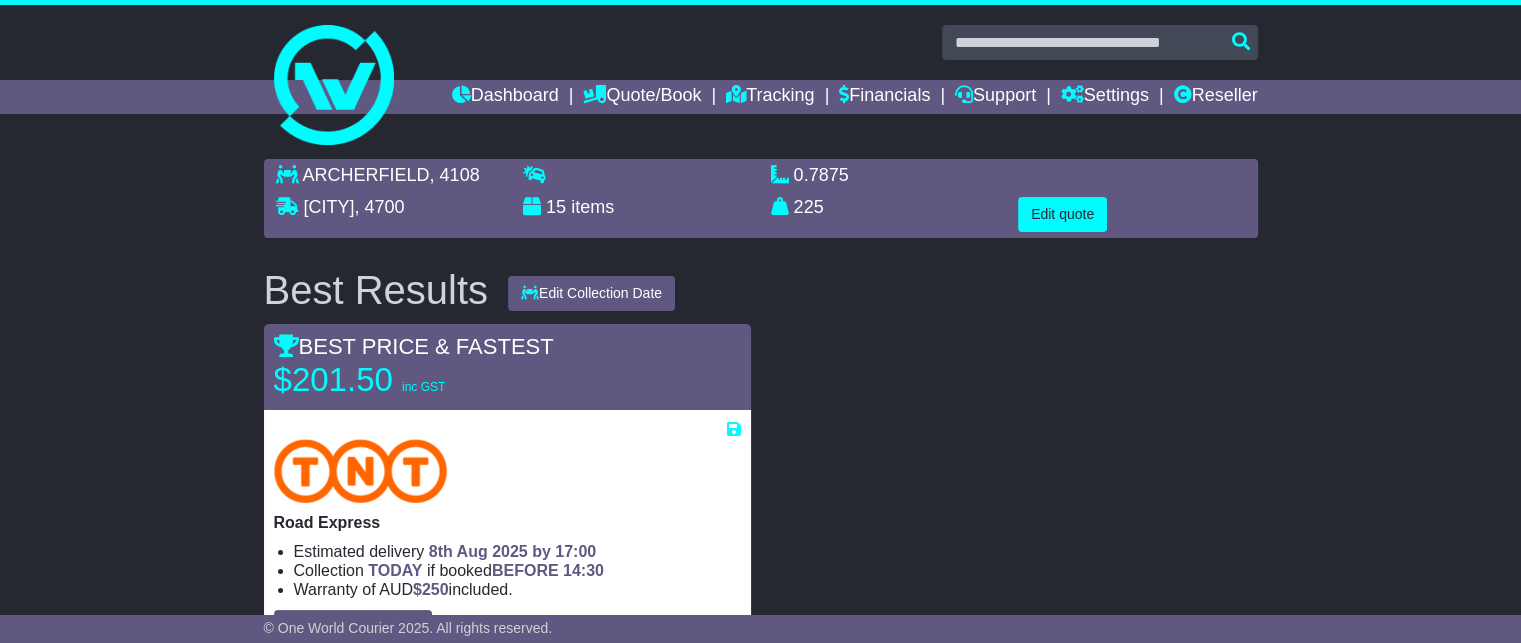 click at bounding box center [1014, 494] 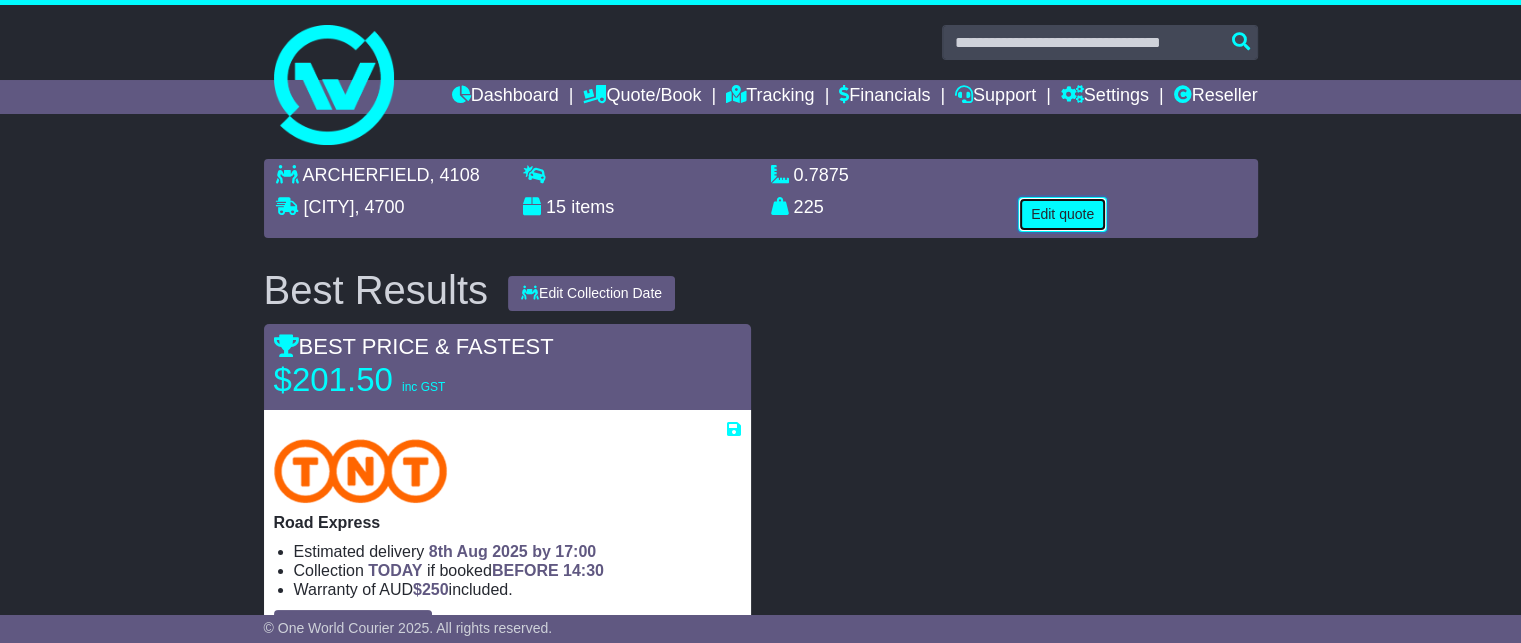 click on "Edit quote" at bounding box center (1062, 214) 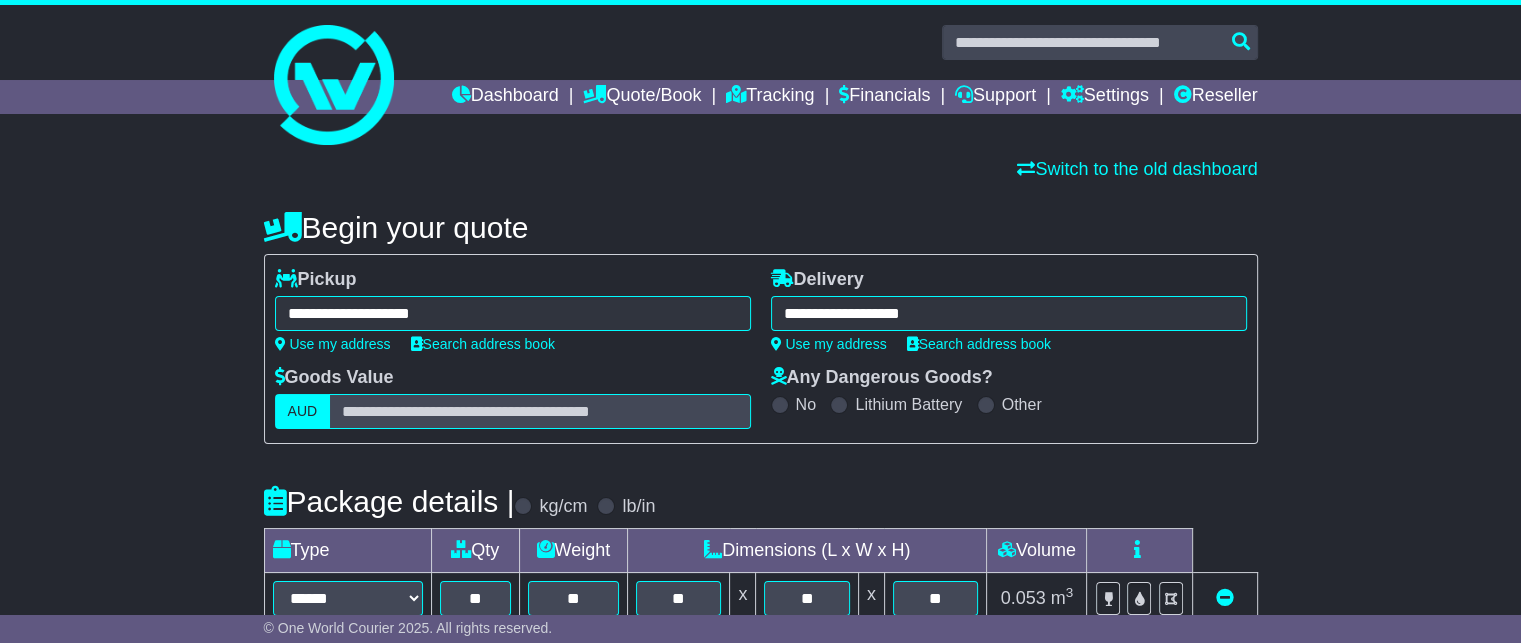 click on "**********" at bounding box center (513, 313) 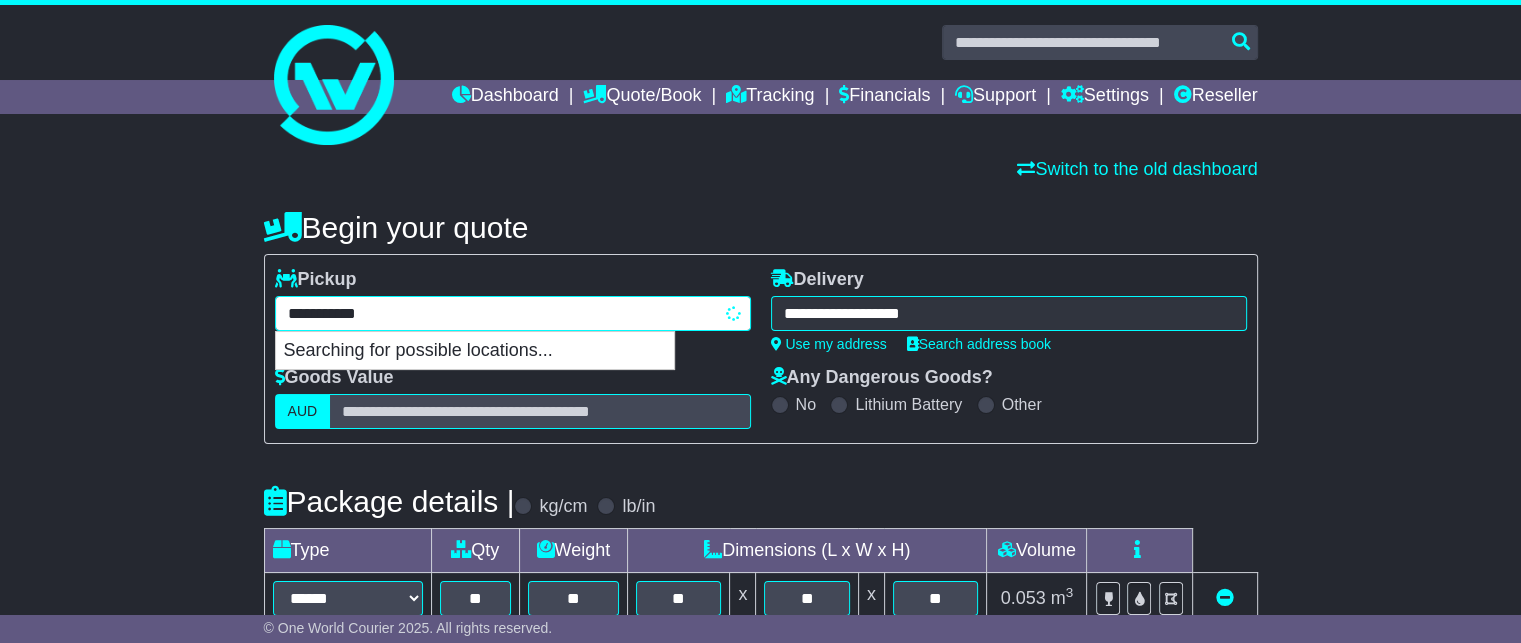drag, startPoint x: 472, startPoint y: 315, endPoint x: 196, endPoint y: 297, distance: 276.58633 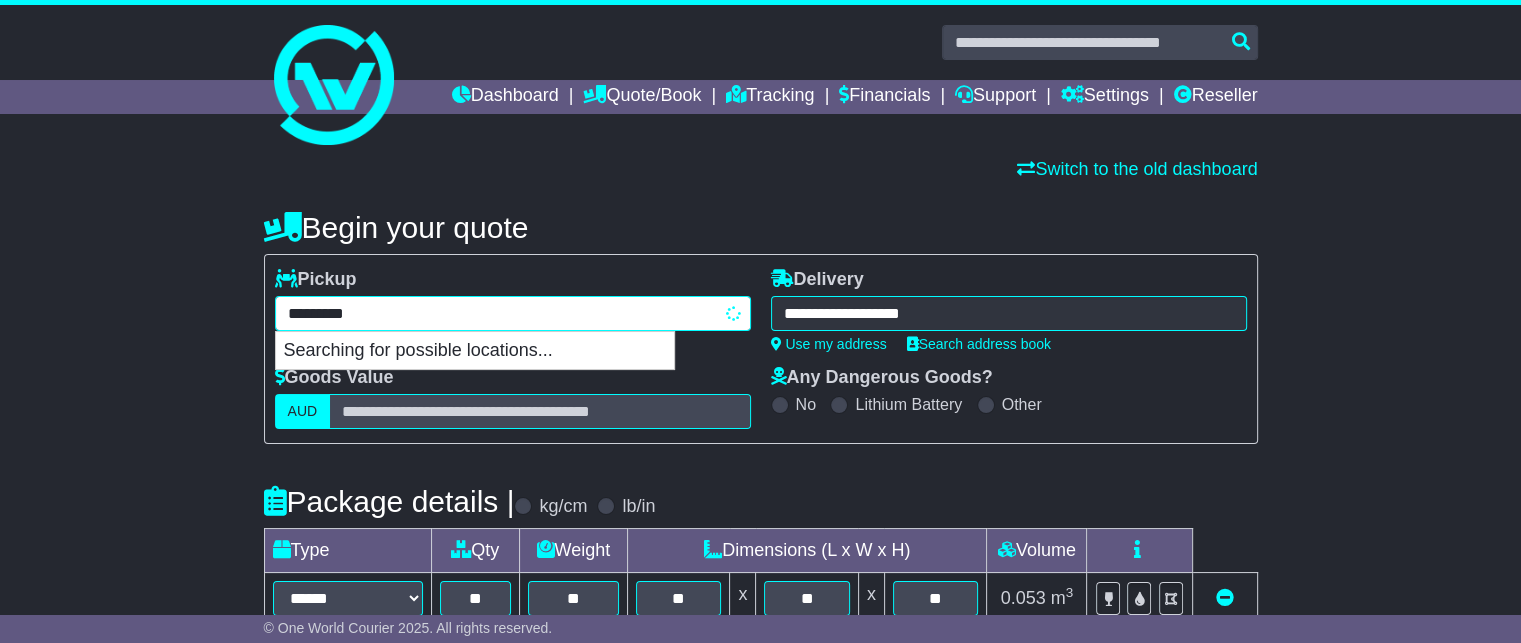 type on "**********" 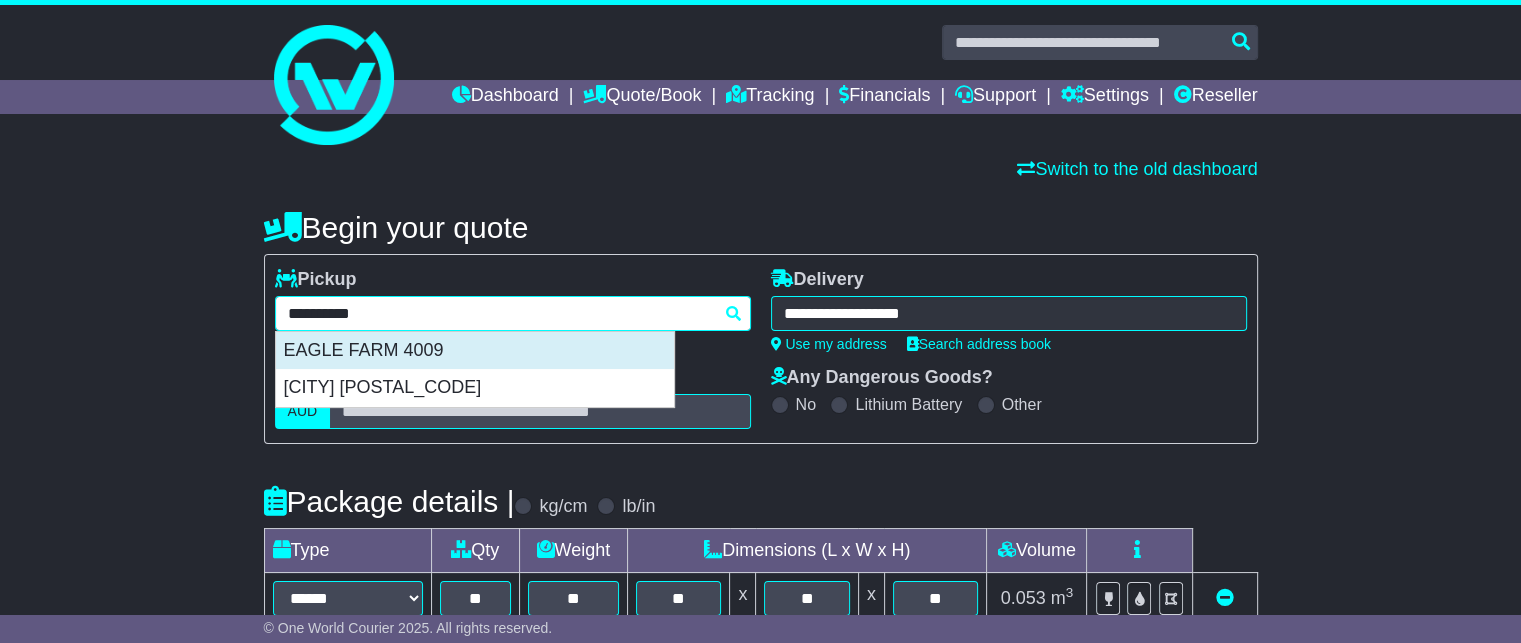 click on "EAGLE FARM 4009" at bounding box center [475, 351] 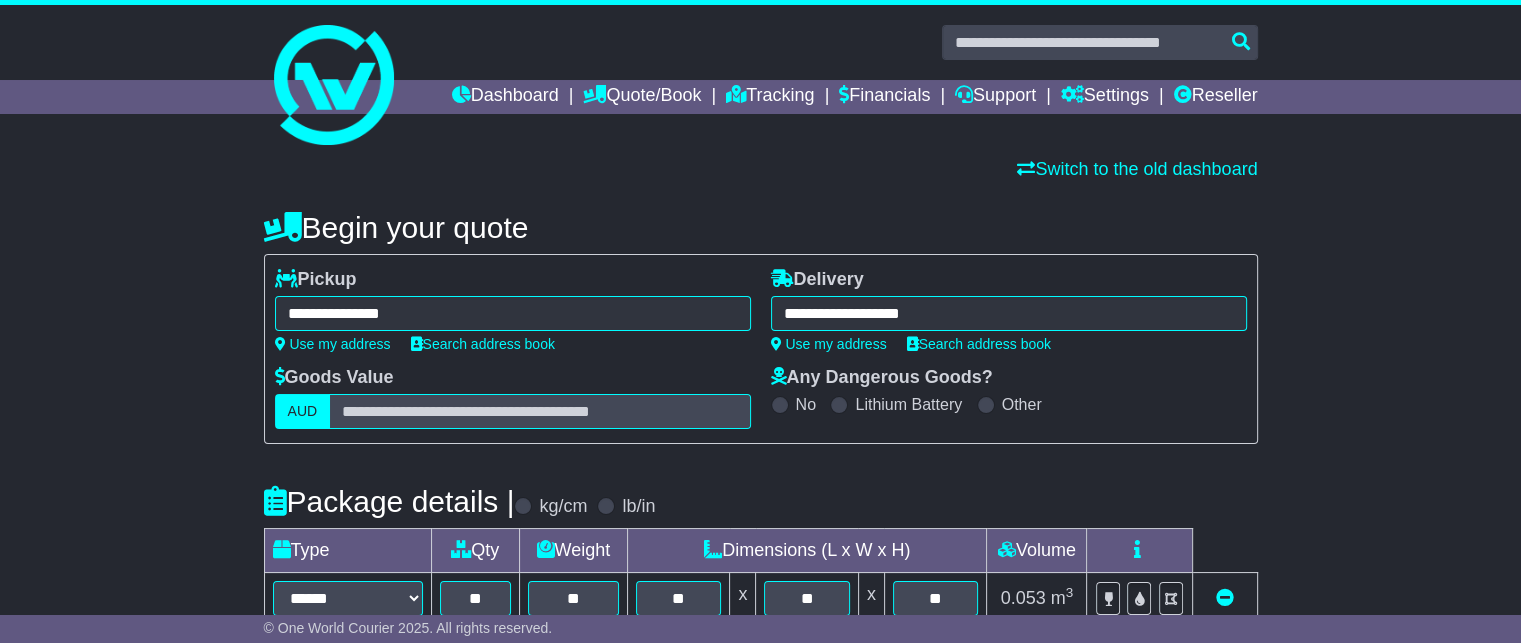 type on "**********" 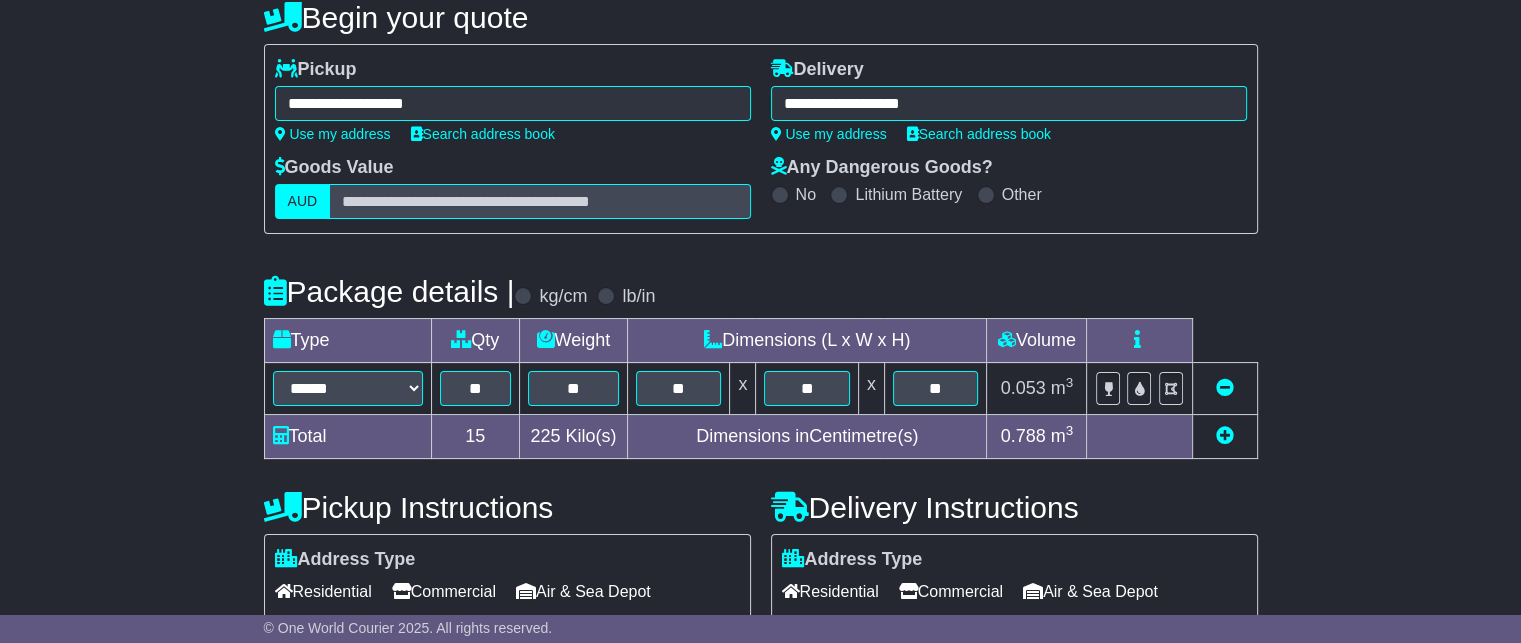 scroll, scrollTop: 413, scrollLeft: 0, axis: vertical 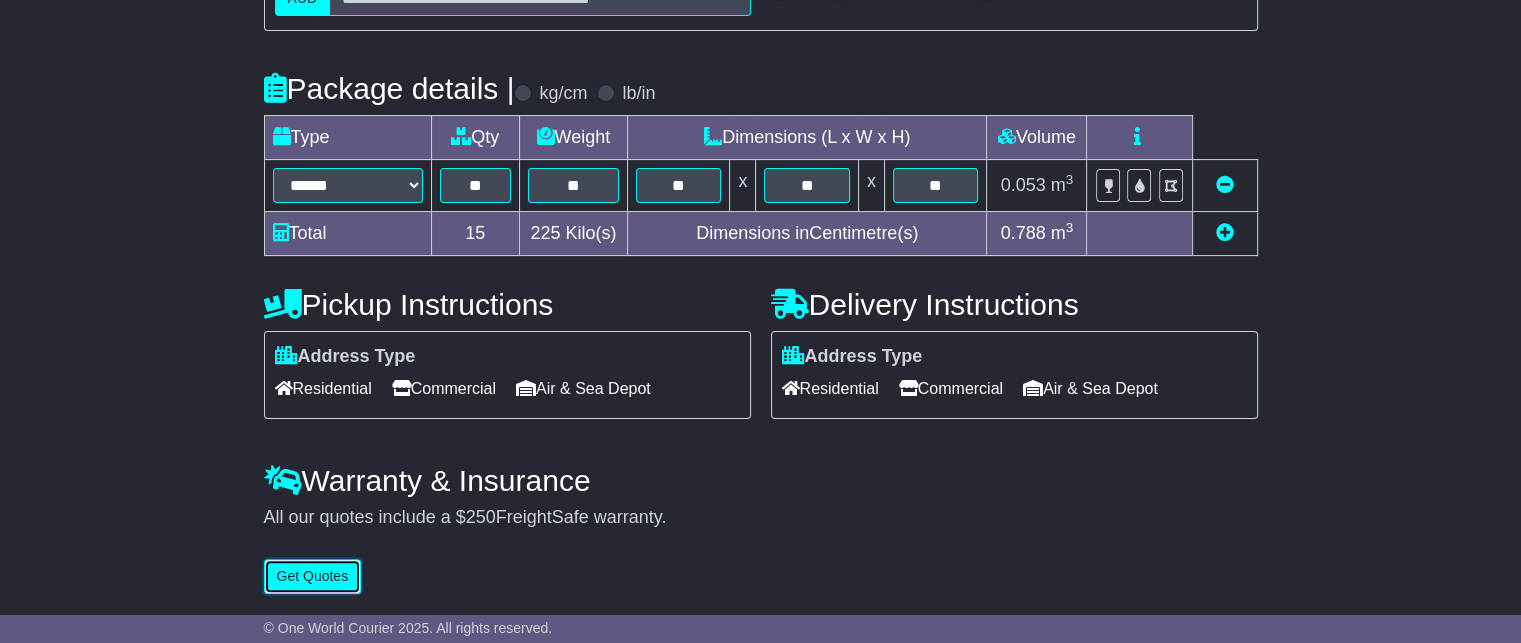 click on "Get Quotes" at bounding box center (313, 576) 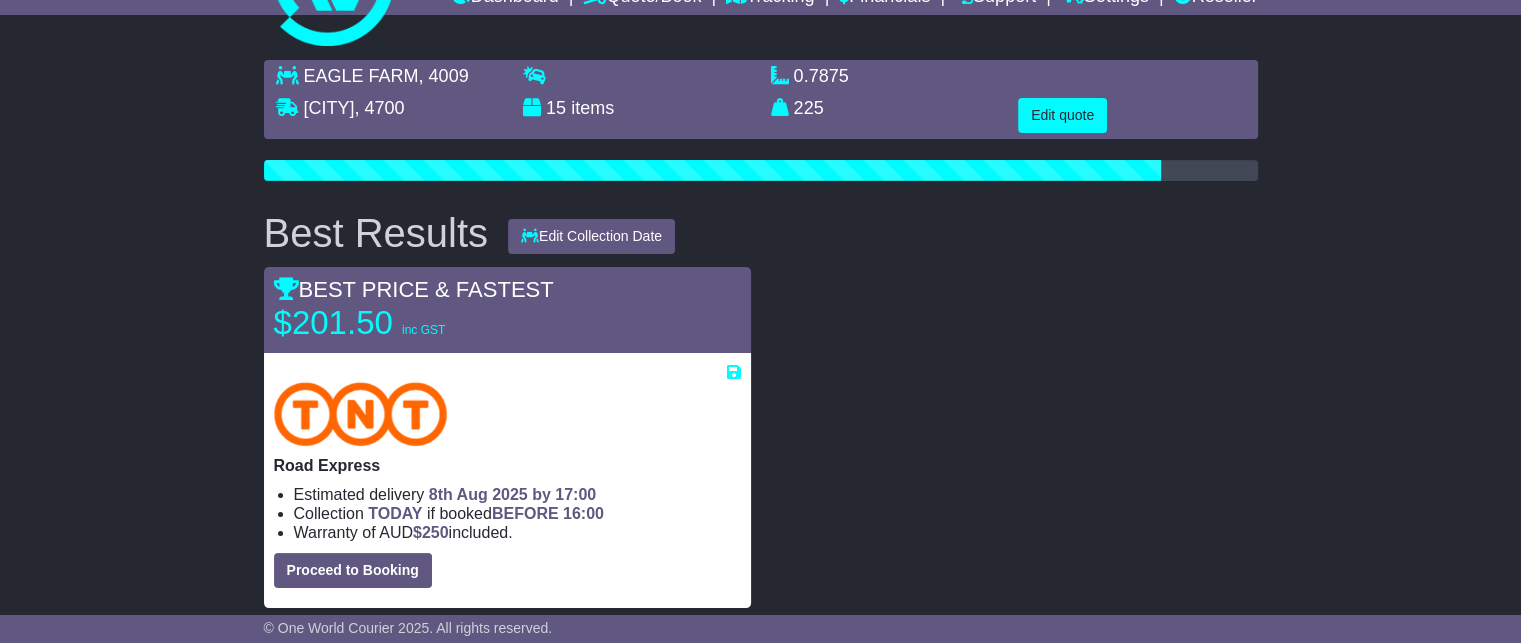 scroll, scrollTop: 100, scrollLeft: 0, axis: vertical 